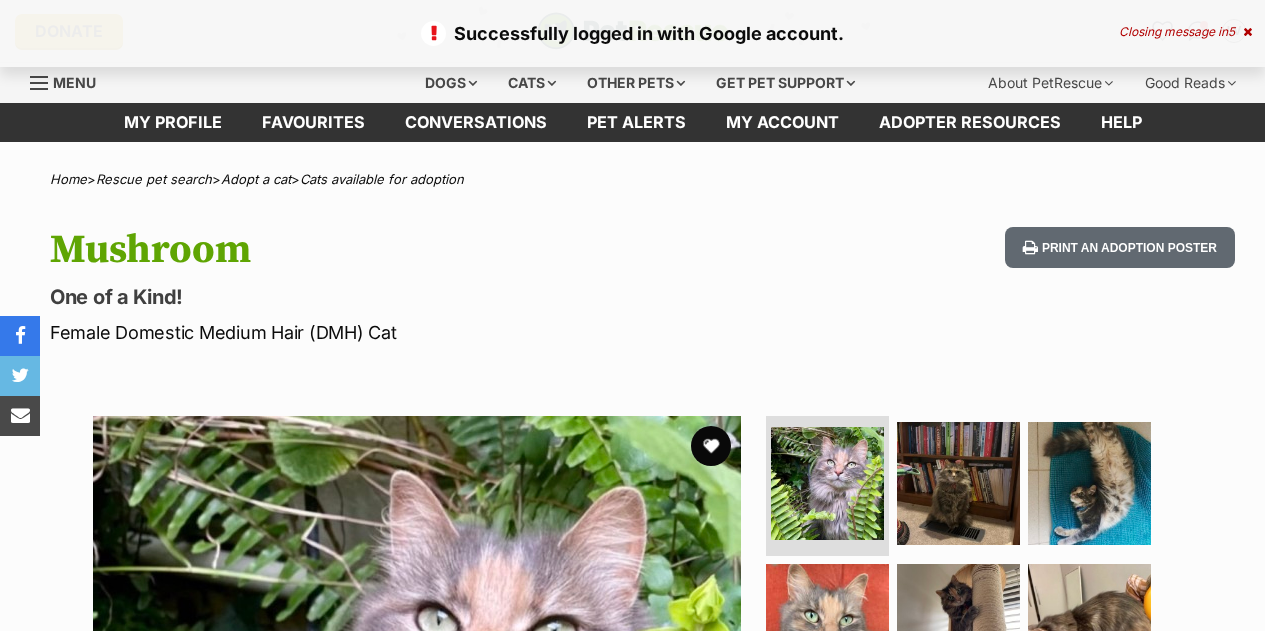scroll, scrollTop: 0, scrollLeft: 0, axis: both 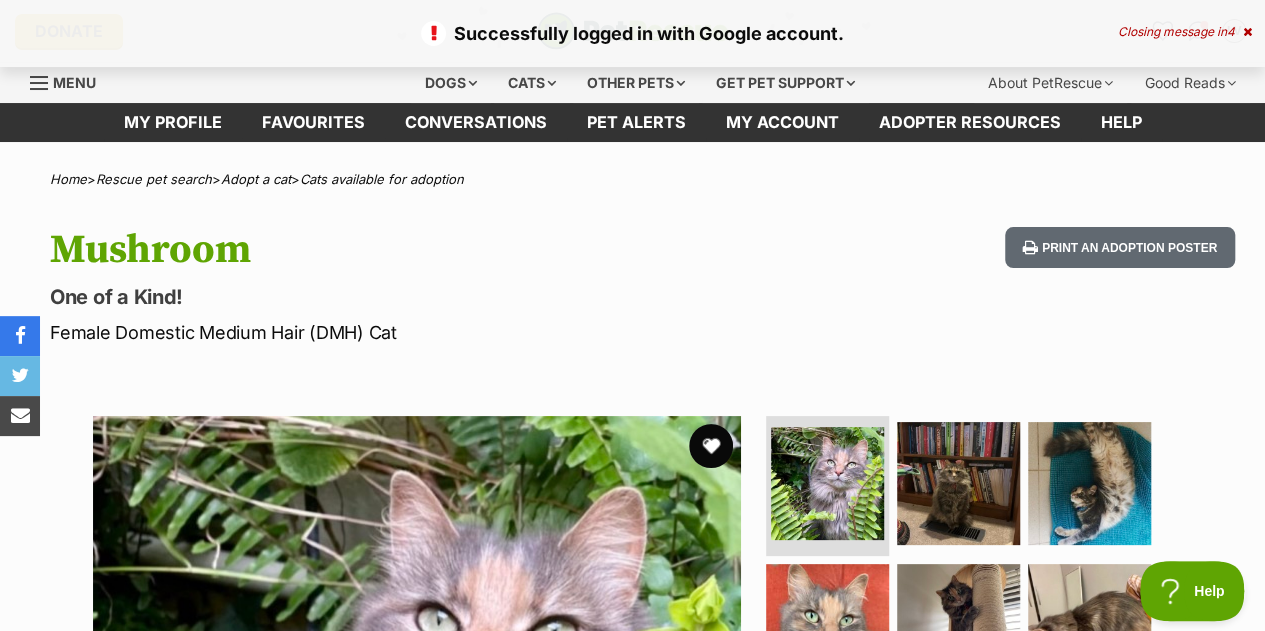 click at bounding box center (711, 446) 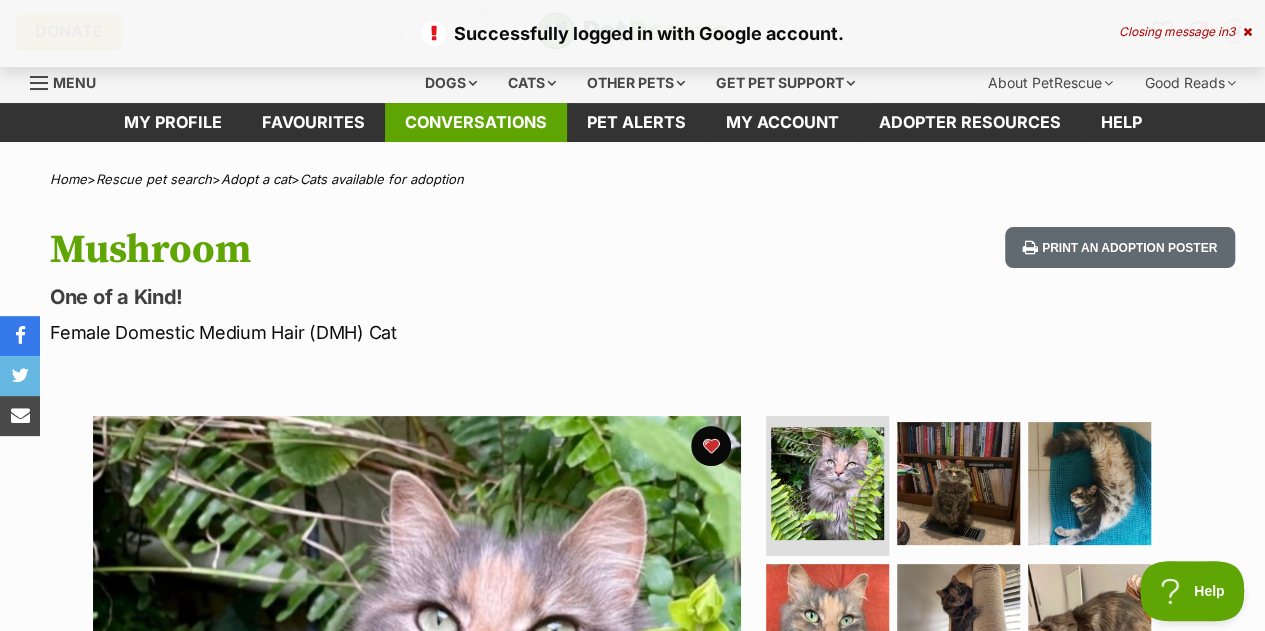 scroll, scrollTop: 0, scrollLeft: 0, axis: both 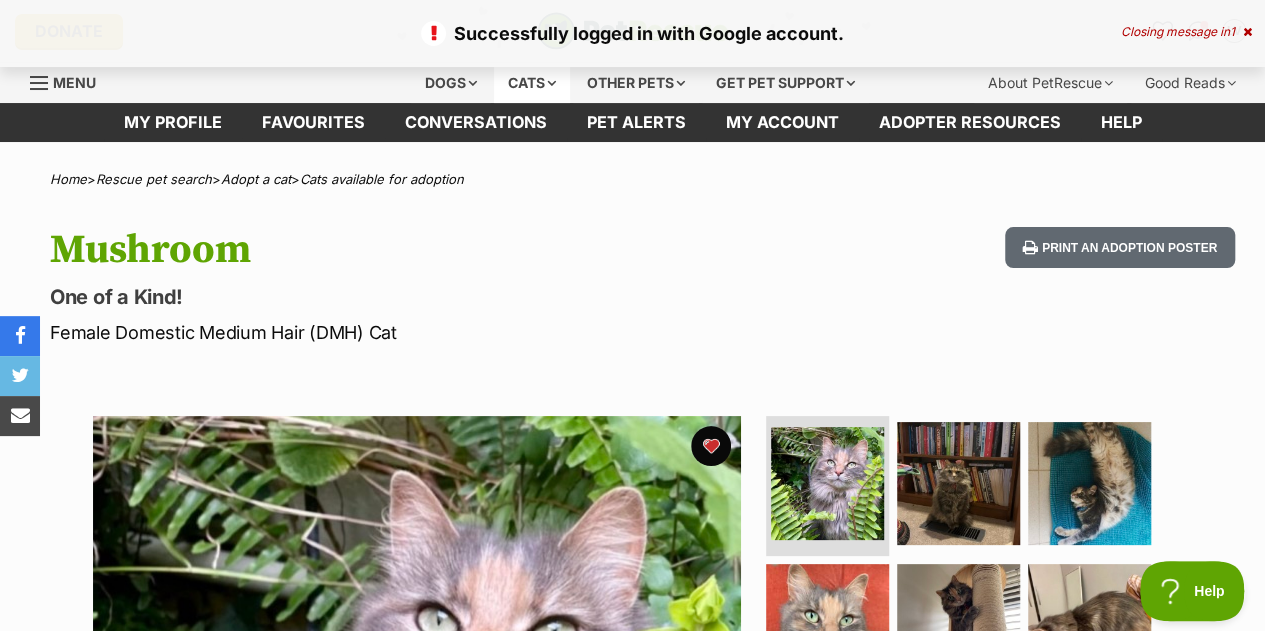 click on "Cats" at bounding box center (532, 83) 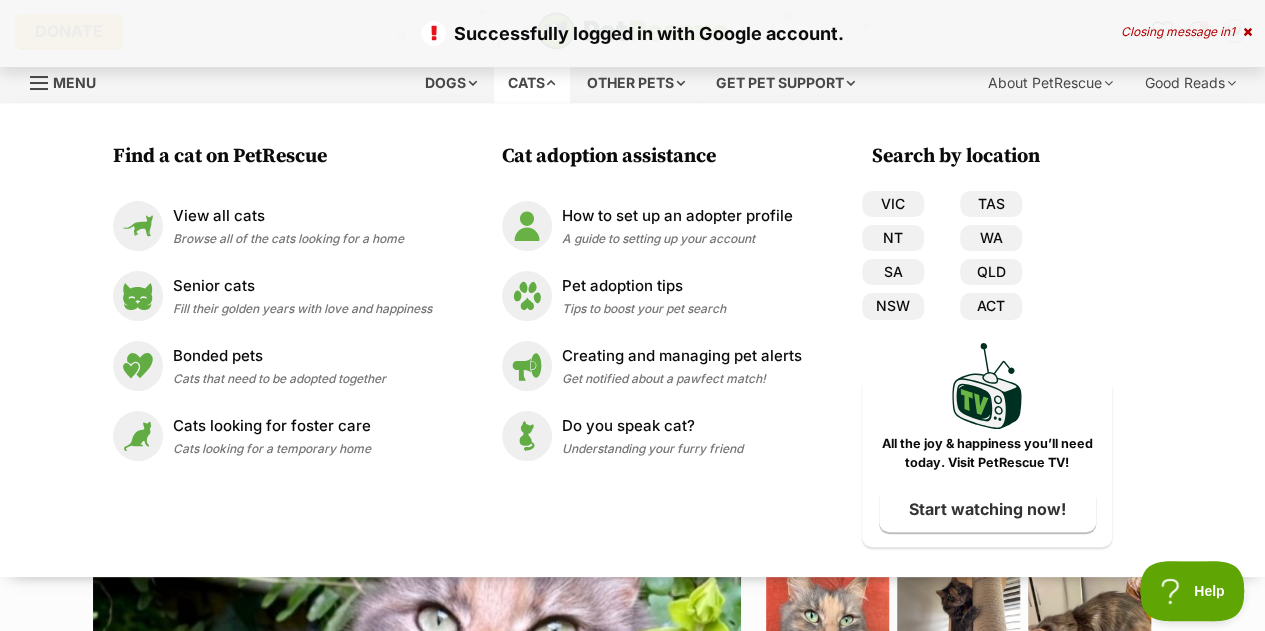 scroll, scrollTop: 0, scrollLeft: 0, axis: both 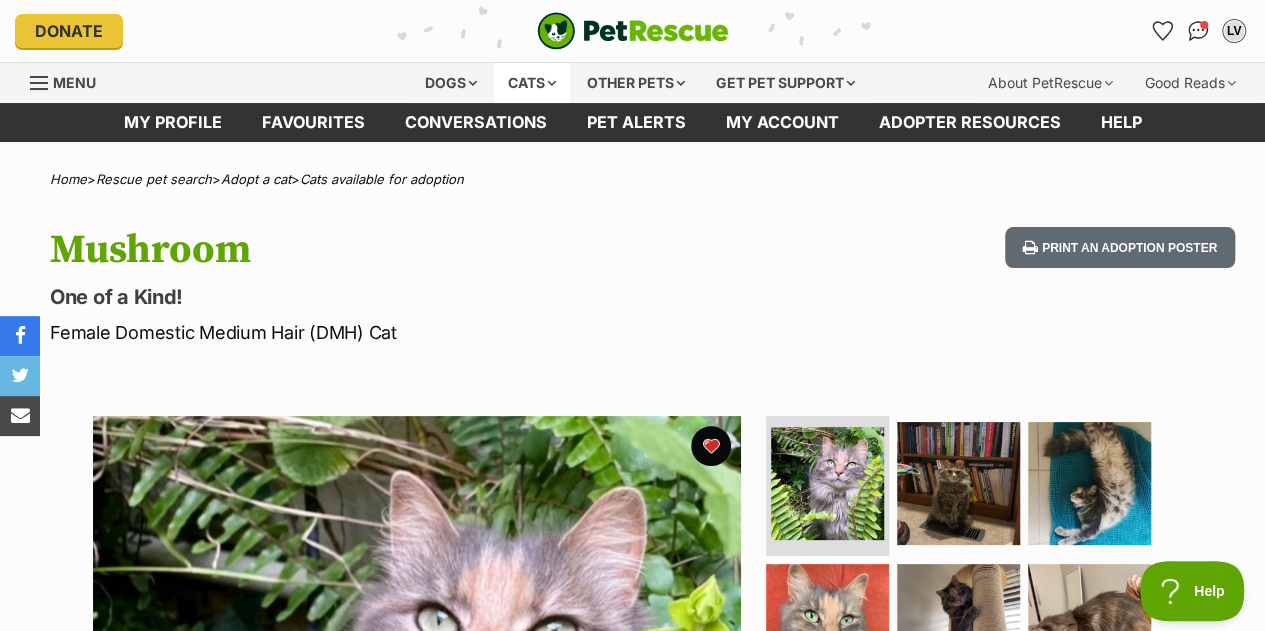 click on "Cats" at bounding box center (532, 83) 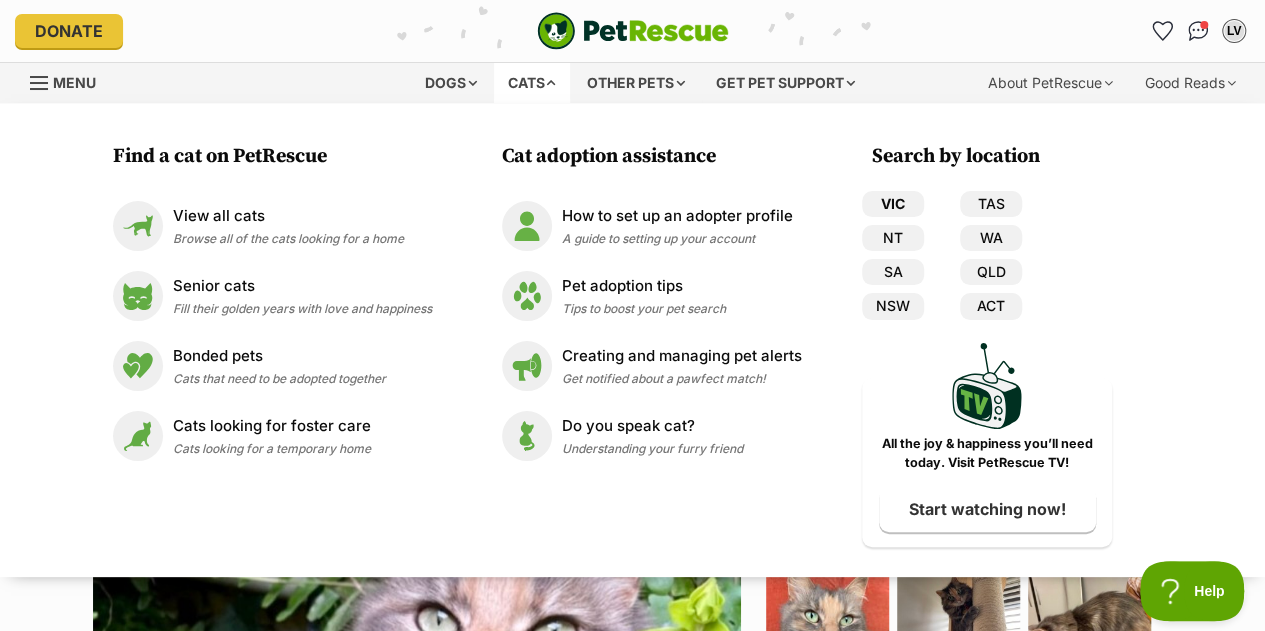 click on "VIC" at bounding box center (893, 204) 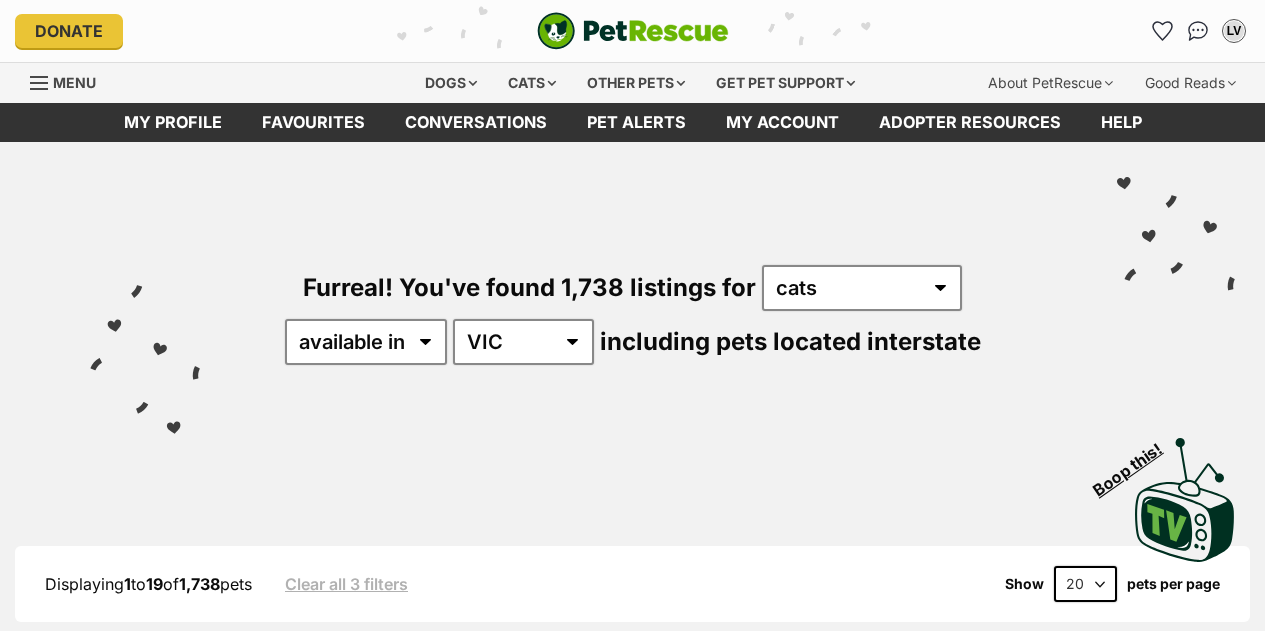 scroll, scrollTop: 0, scrollLeft: 0, axis: both 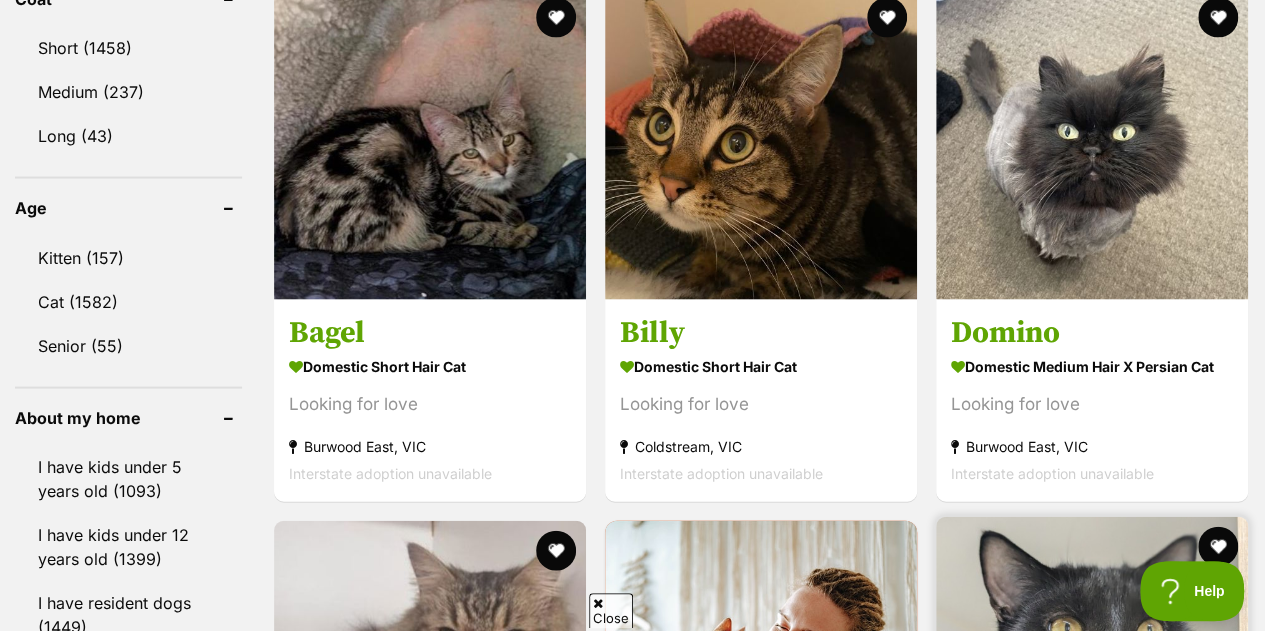 click at bounding box center [1092, 673] 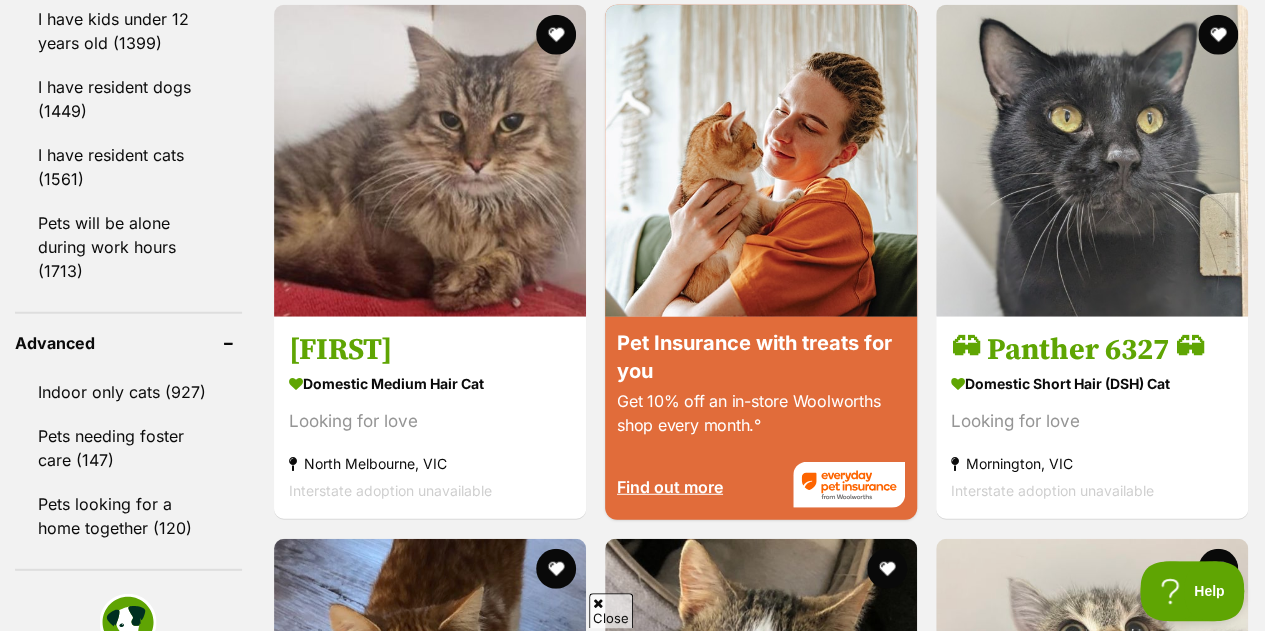 scroll, scrollTop: 0, scrollLeft: 0, axis: both 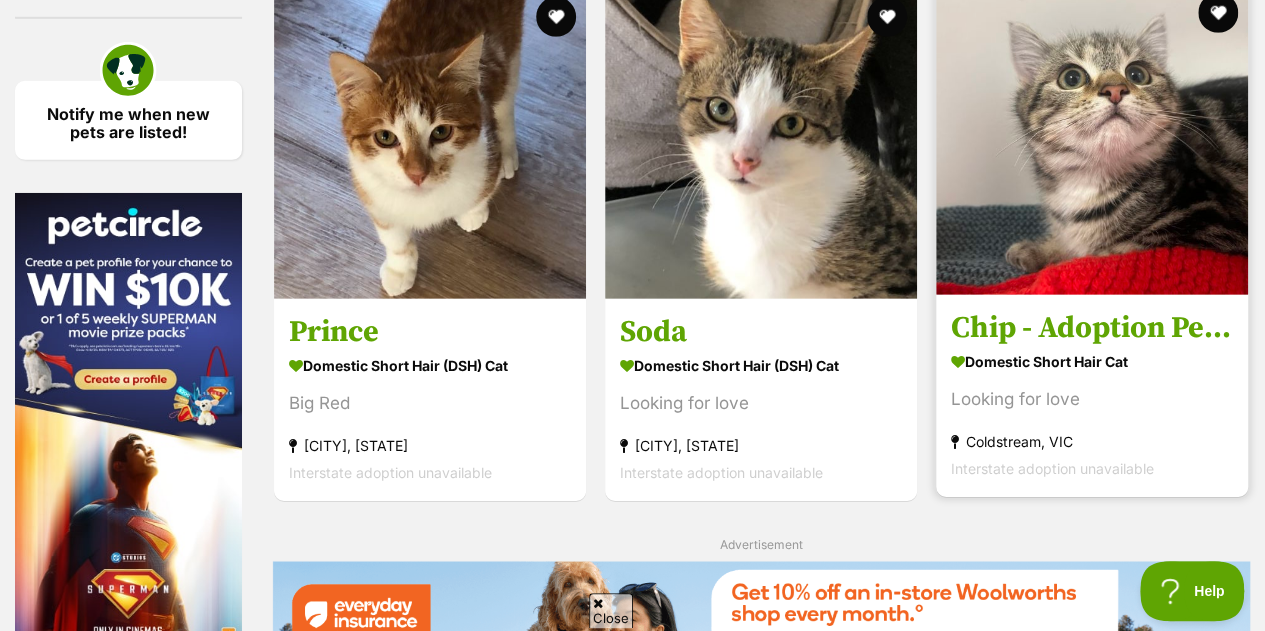 click at bounding box center [1092, 139] 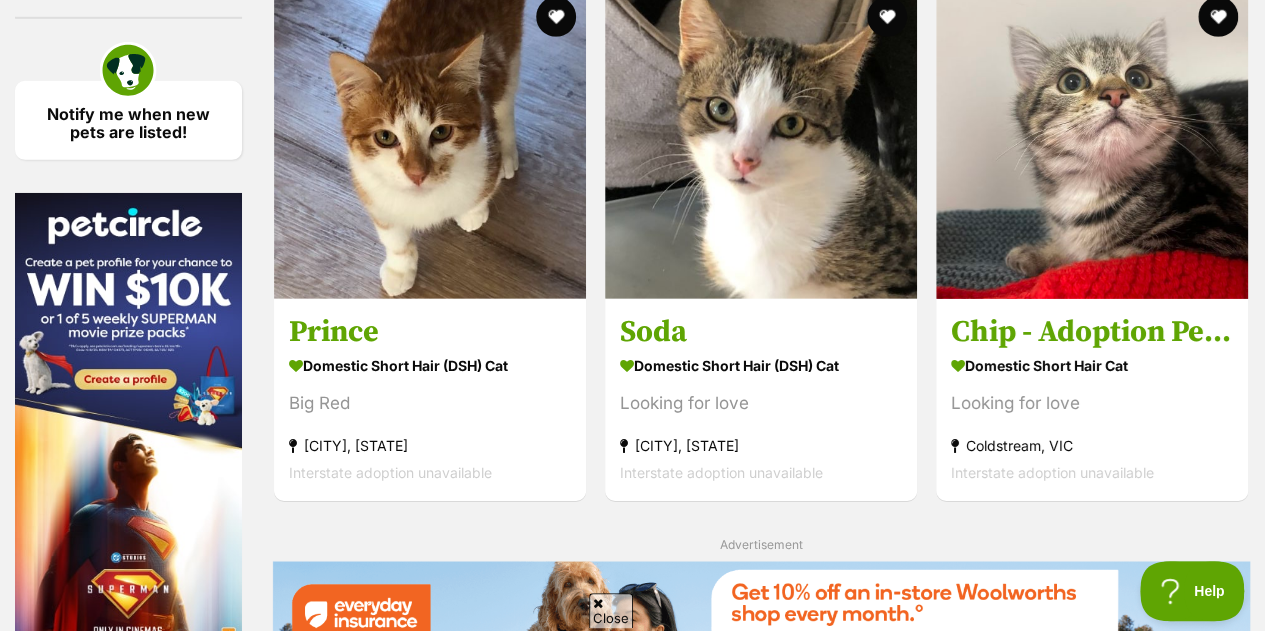 scroll, scrollTop: 0, scrollLeft: 0, axis: both 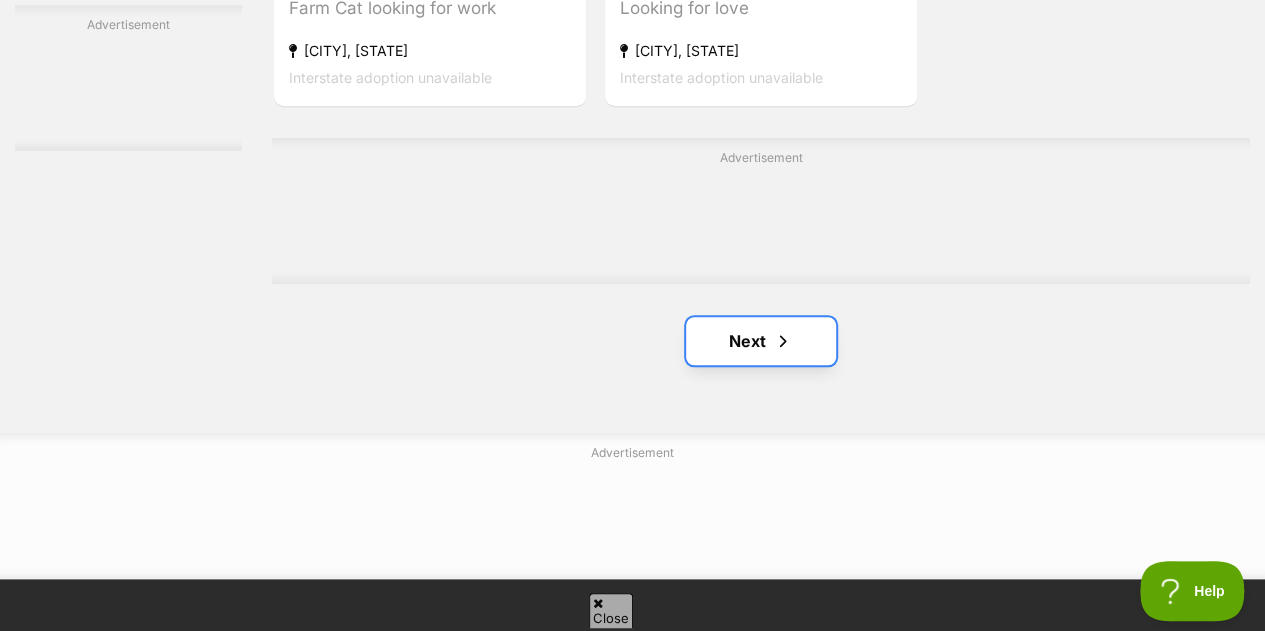click on "Next" at bounding box center [761, 341] 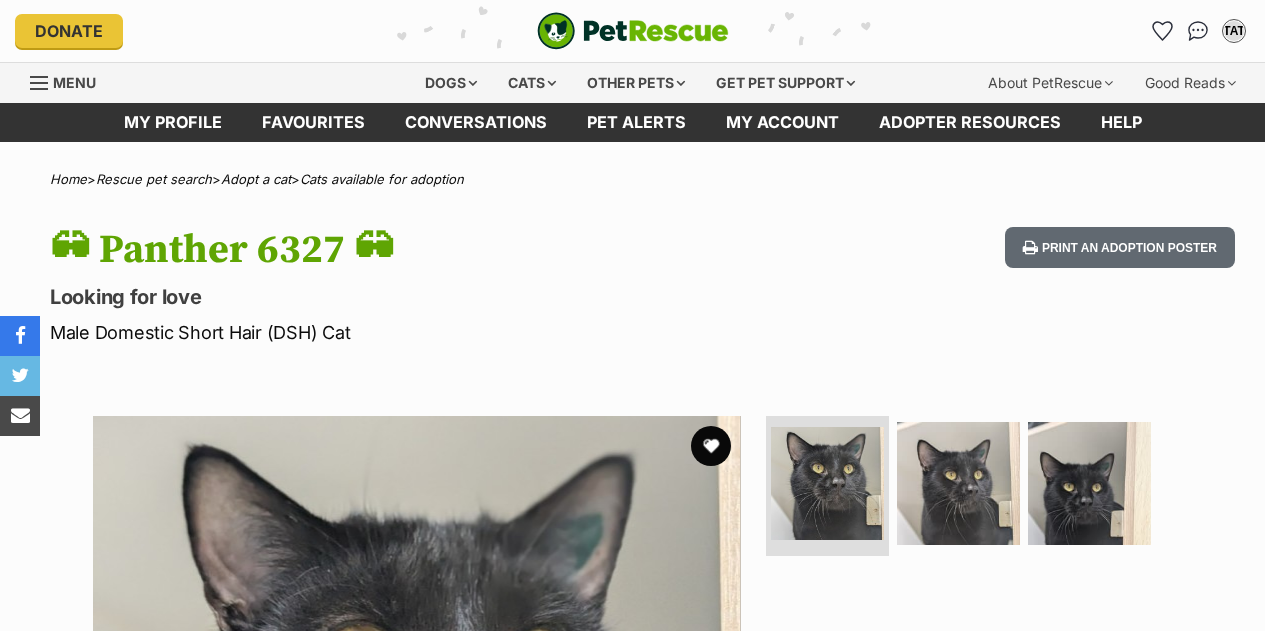 scroll, scrollTop: 0, scrollLeft: 0, axis: both 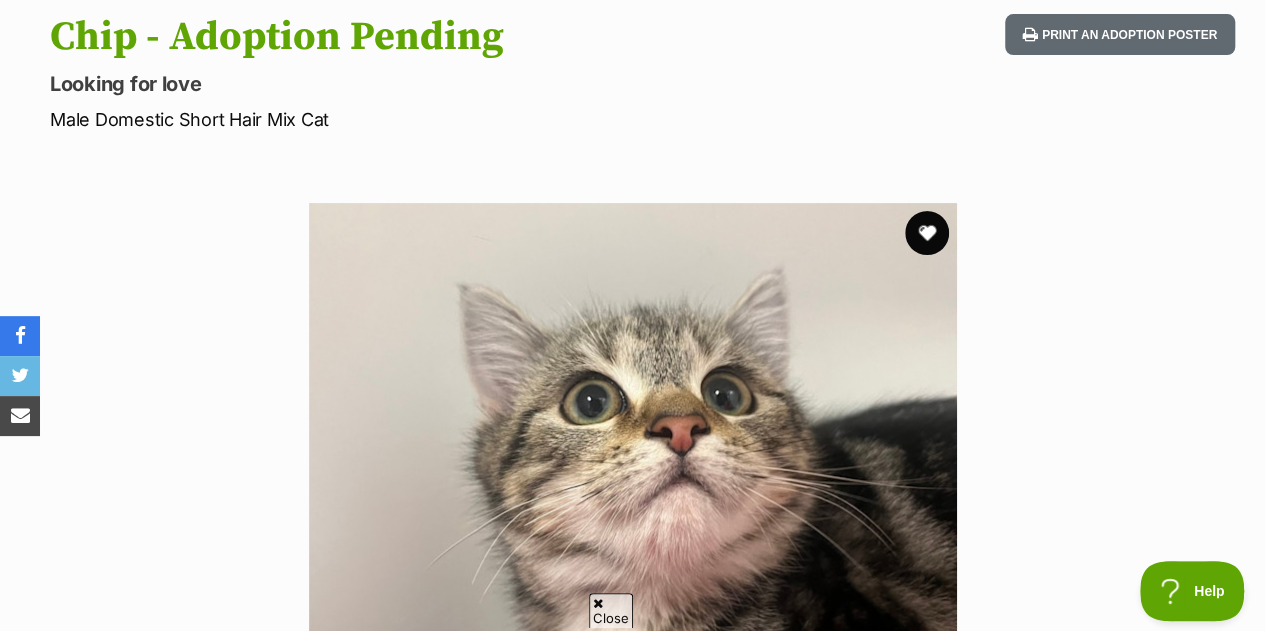 click at bounding box center [927, 233] 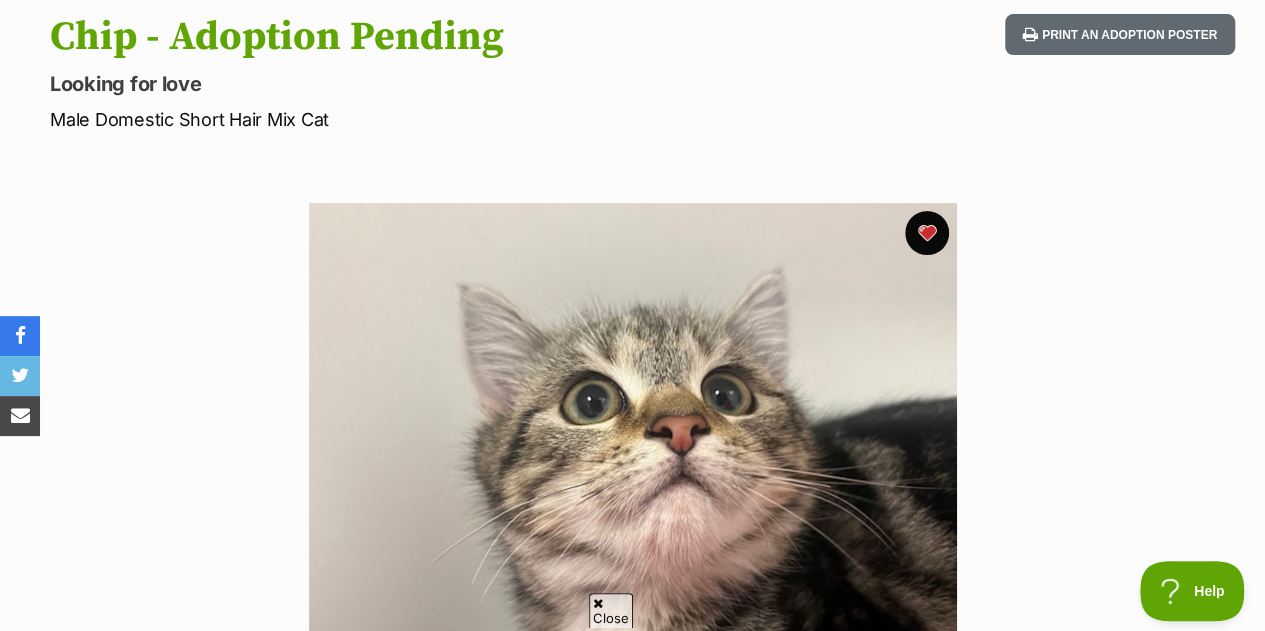 scroll, scrollTop: 0, scrollLeft: 0, axis: both 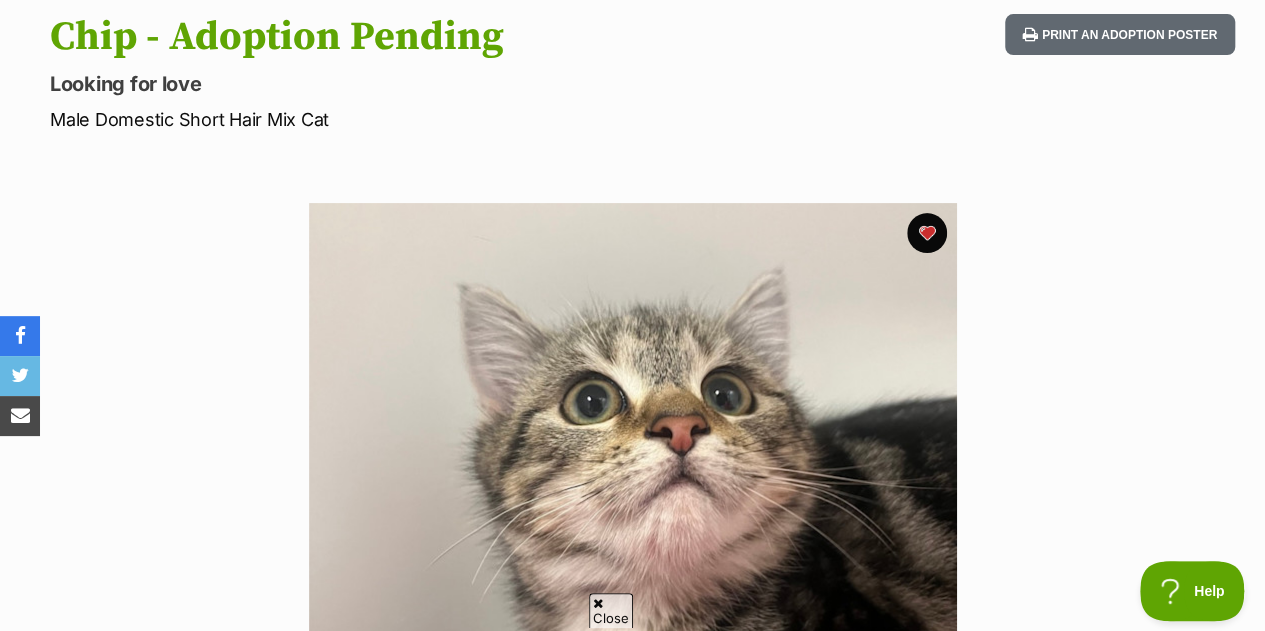 drag, startPoint x: 931, startPoint y: 225, endPoint x: 223, endPoint y: -10, distance: 745.98193 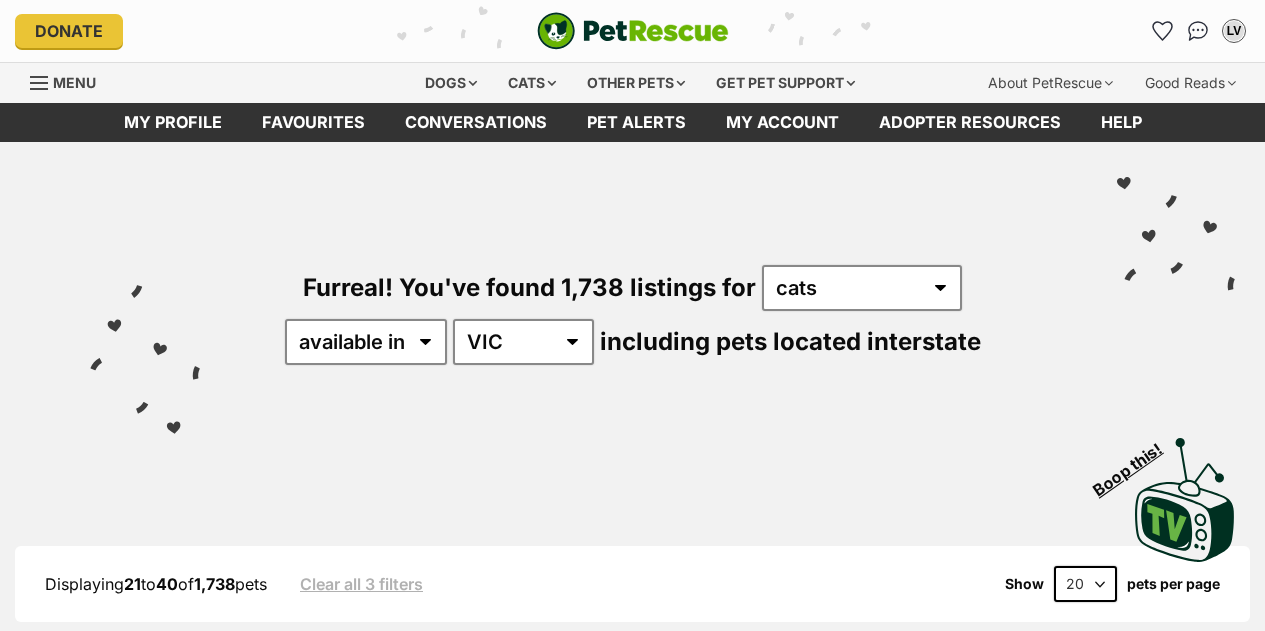 scroll, scrollTop: 552, scrollLeft: 0, axis: vertical 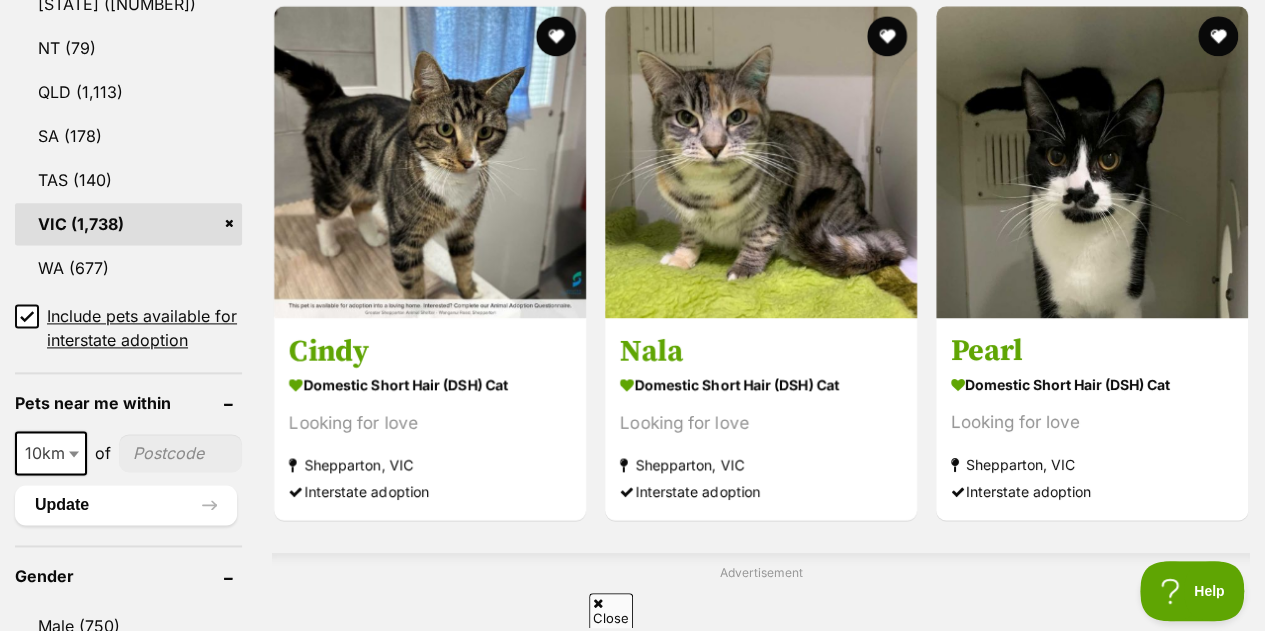 click on "VIC (1,738)" at bounding box center (128, 224) 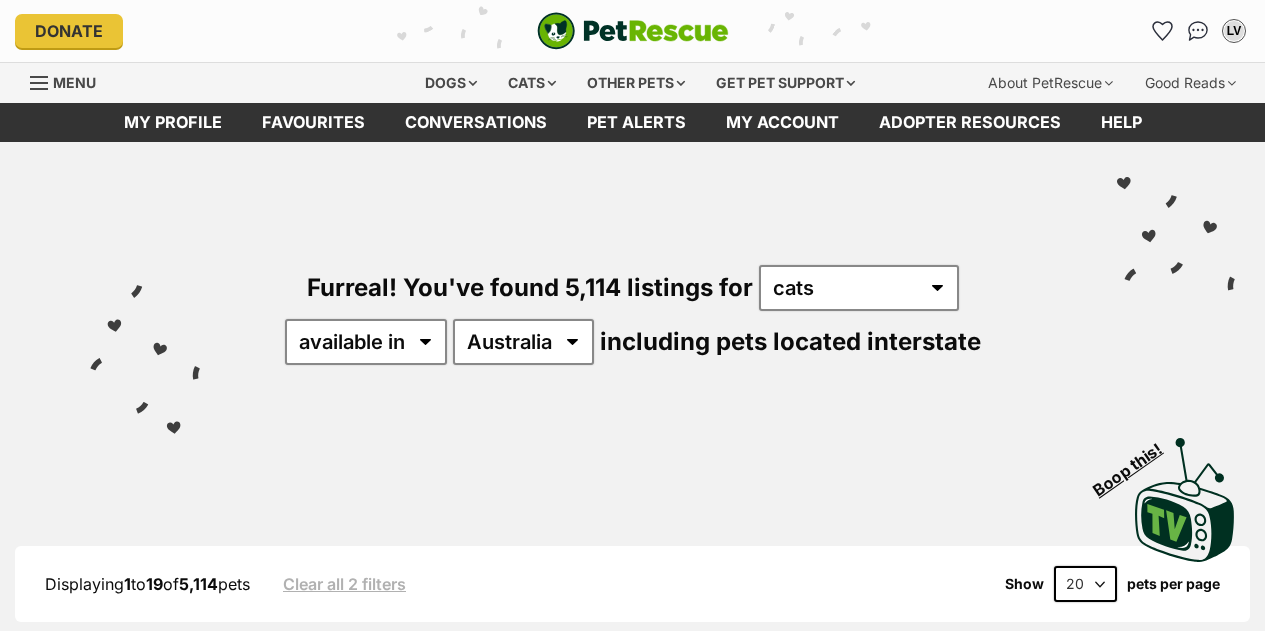 scroll, scrollTop: 0, scrollLeft: 0, axis: both 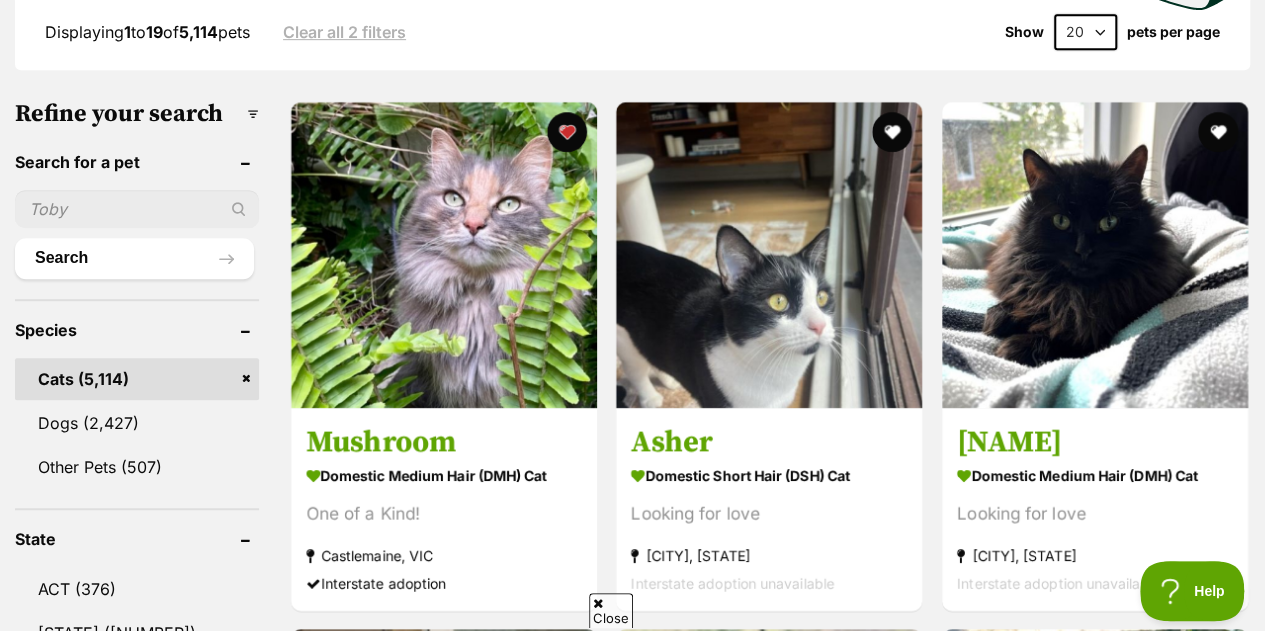 click at bounding box center [137, 209] 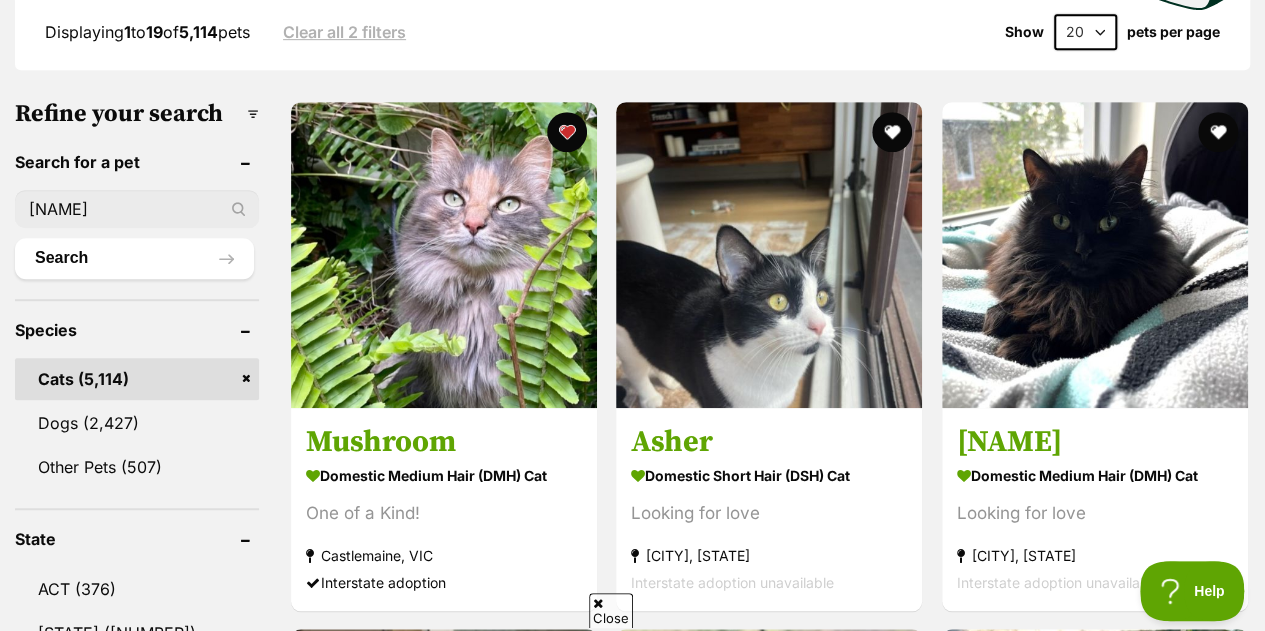 scroll, scrollTop: 0, scrollLeft: 0, axis: both 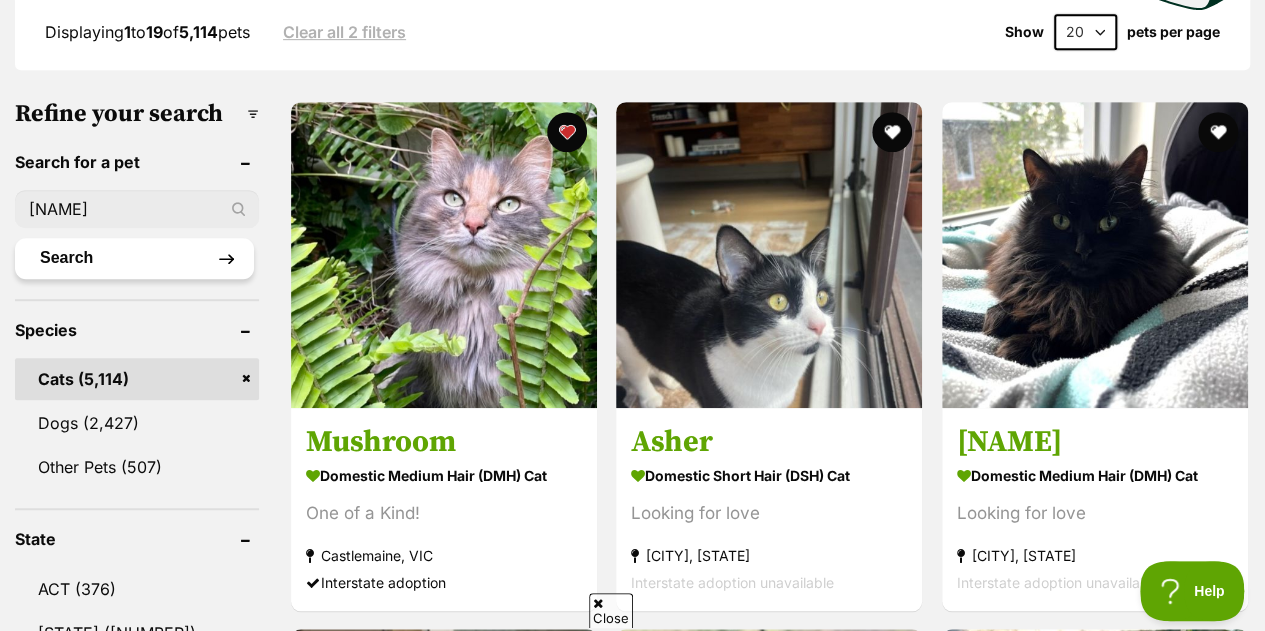 type on "[NAME]" 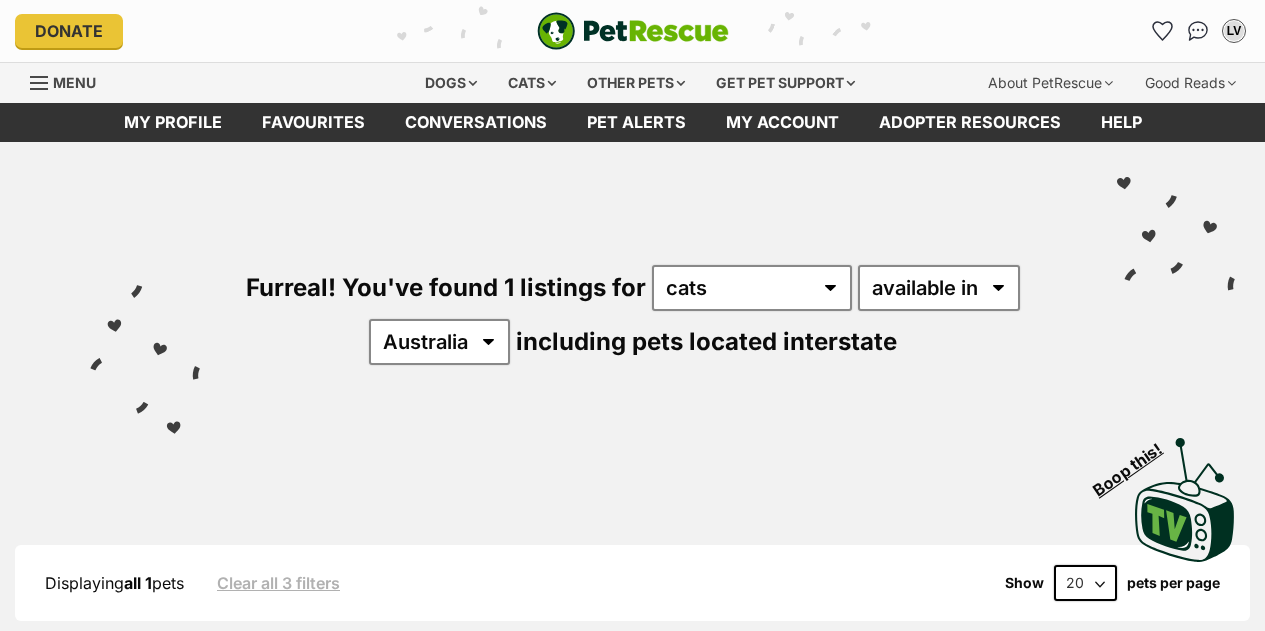 scroll, scrollTop: 0, scrollLeft: 0, axis: both 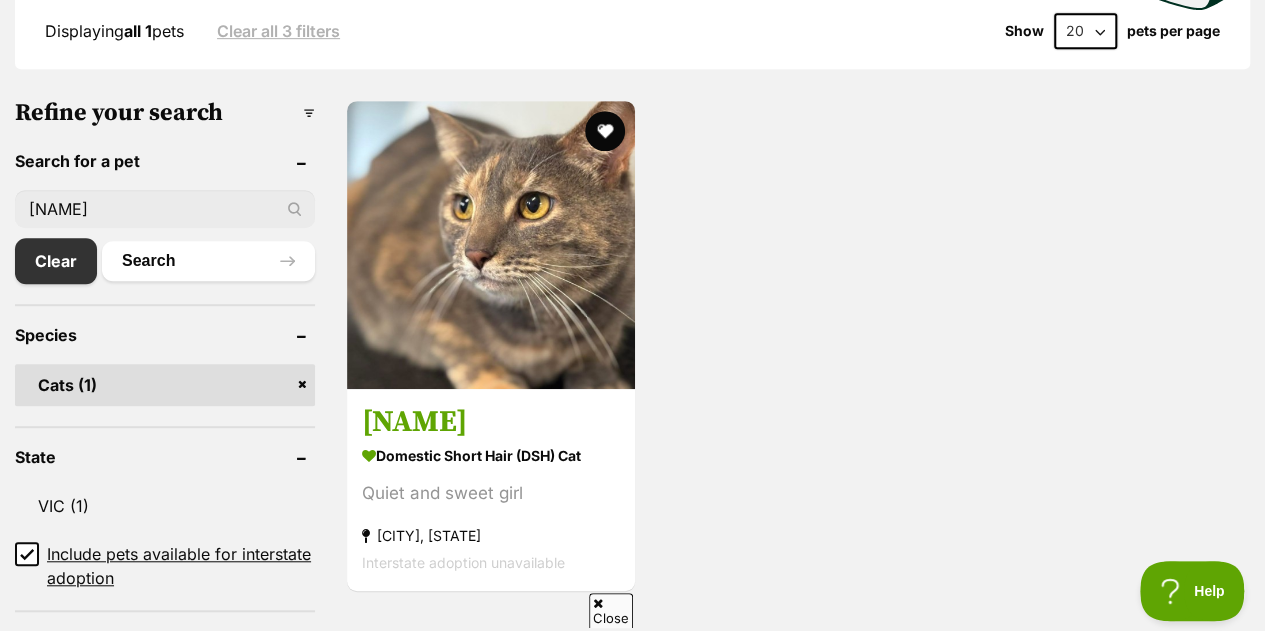click on "[NAME]" at bounding box center (165, 209) 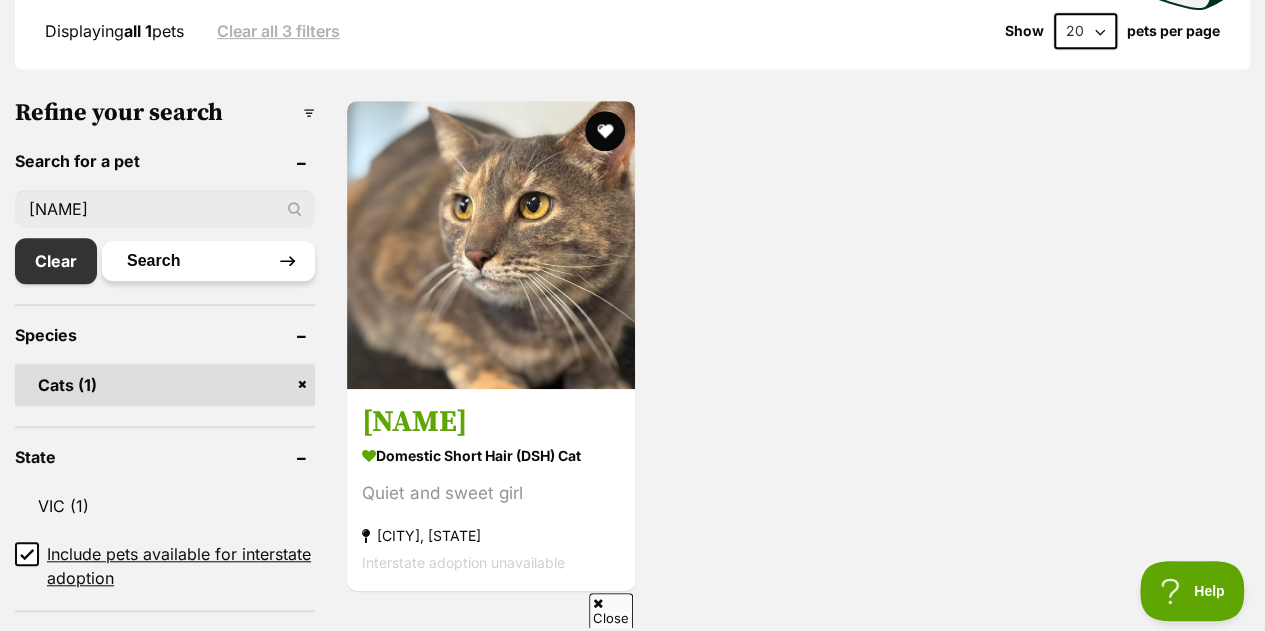type on "[NAME]" 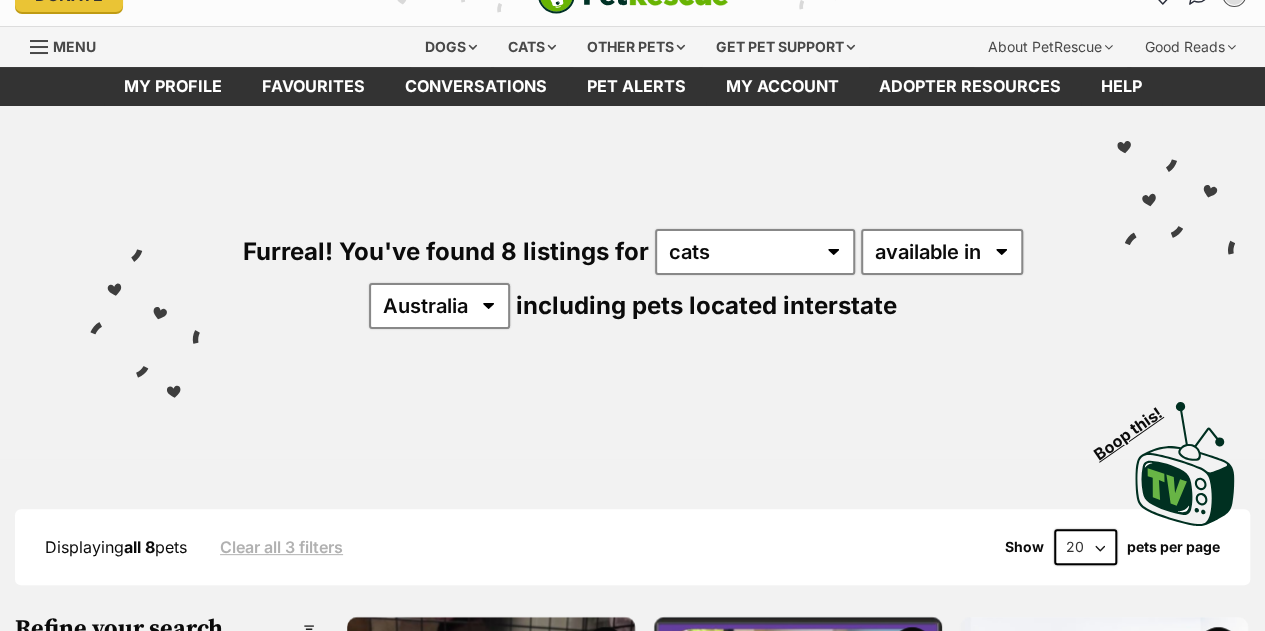 scroll, scrollTop: 0, scrollLeft: 0, axis: both 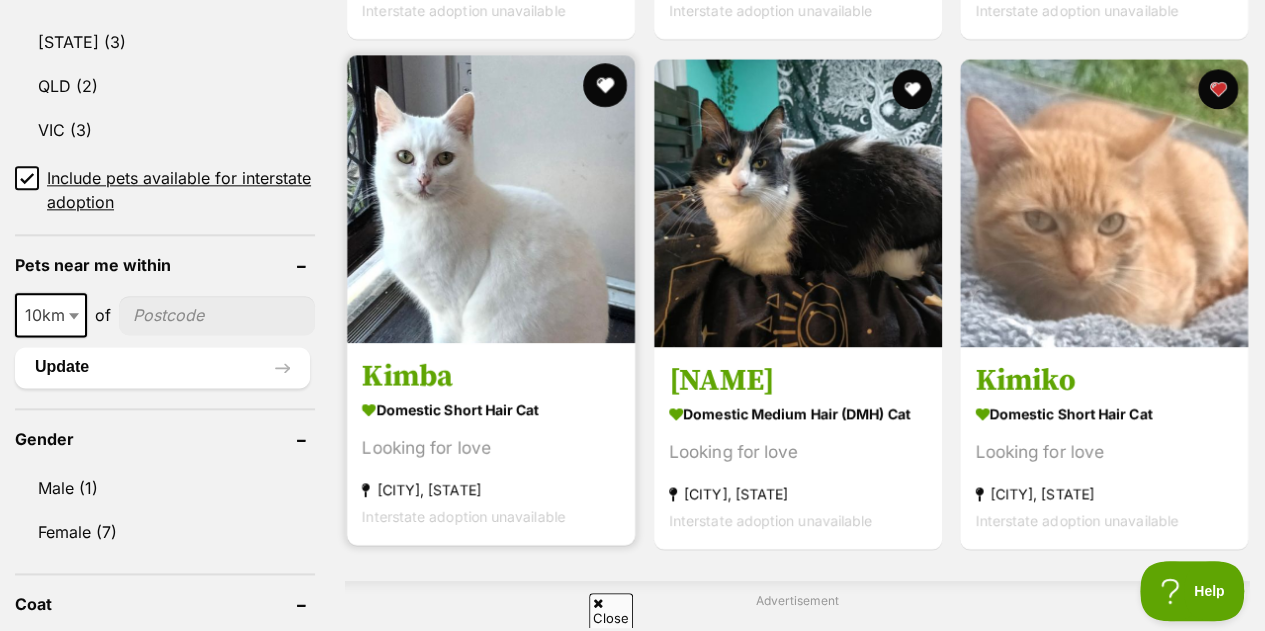 click at bounding box center [605, 85] 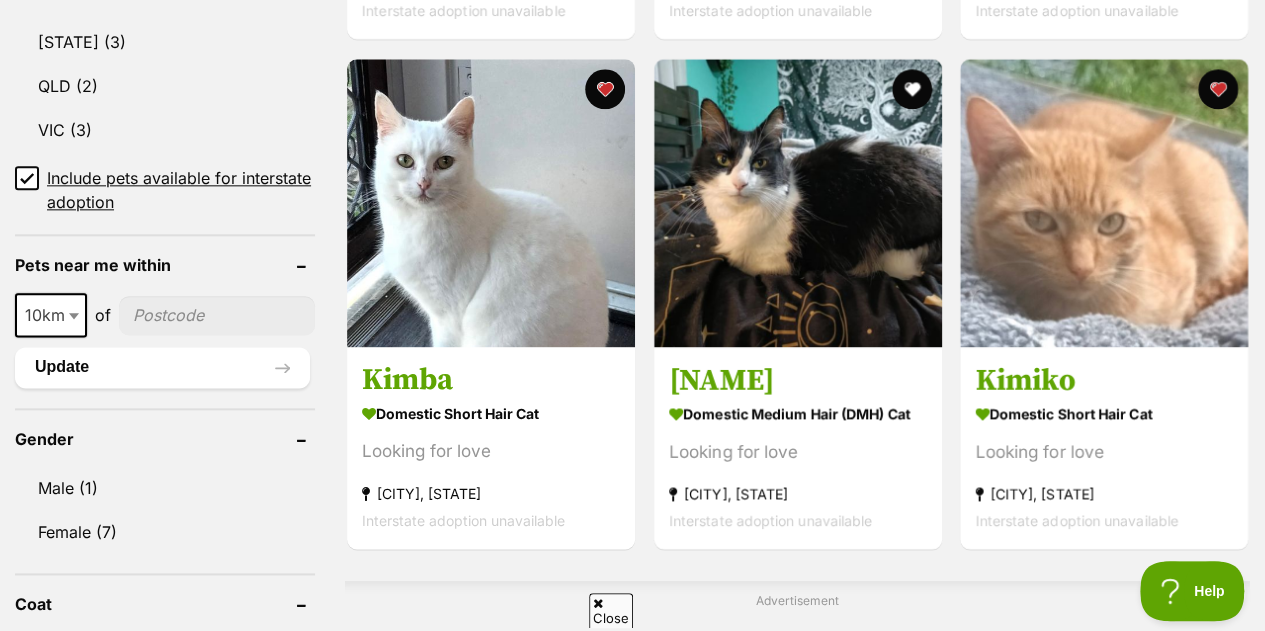 click on "Displaying  all 8  pets
Clear all 3 filters
Show 20 40 60 pets per page
Visit PetRescue TV (external site)
Boop this!
Refine your search
Search for a pet
[NAME]
Clear
Search
Species
Cats (8)
Dogs (1)
Other Pets (1)
State
NSW (3)
QLD (2)
VIC (3)
Include pets available for interstate adoption
Pets near me within
10km
25km
50km
100km
250km
10km
of
Update
Gender
Male (1)
Female (7)
Coat
Short (6)
Medium (2)
Age
Cat (8)
About my home
I have kids under 5 years old (6)
I have kids under 12 years old (8)
I have resident dogs (8)
I have resident cats (7)
Pets will be alone during work hours (8)
Advanced" at bounding box center [632, 850] 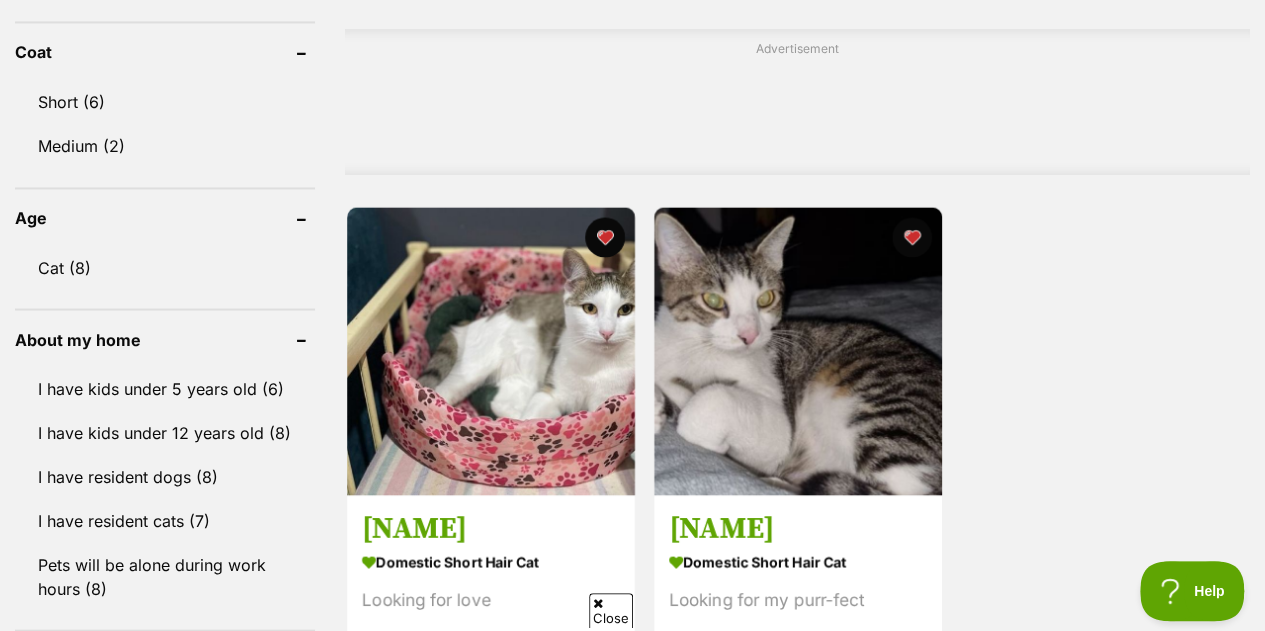 scroll, scrollTop: 2208, scrollLeft: 0, axis: vertical 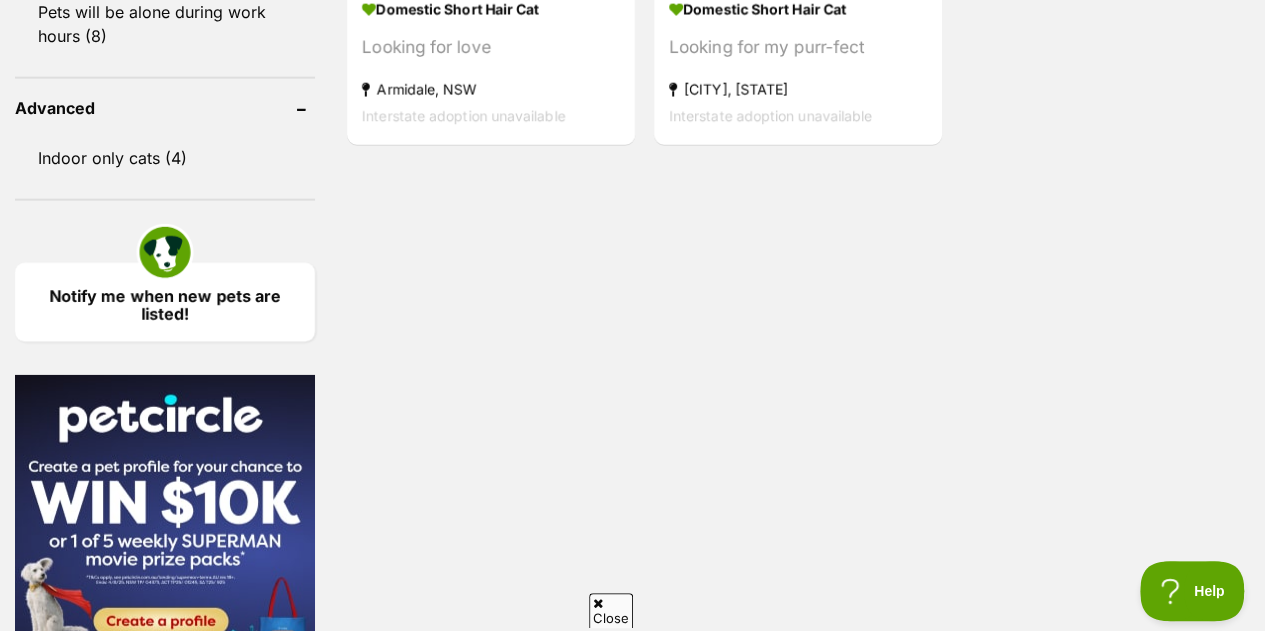 click on "Displaying  all 8  pets
Clear all 3 filters
Show 20 40 60 pets per page
Visit PetRescue TV (external site)
Boop this!
Refine your search
Search for a pet
kim
Clear
Search
Species
Cats (8)
Dogs (1)
Other Pets (1)
State
NSW (3)
QLD (2)
VIC (3)
Include pets available for interstate adoption
Pets near me within
10km
25km
50km
100km
250km
10km
of
Update
Gender
Male (1)
Female (7)
Coat
Short (6)
Medium (2)
Age
Cat (8)
About my home
I have kids under 5 years old (6)
I have kids under 12 years old (8)
I have resident dogs (8)
I have resident cats (7)
Pets will be alone during work hours (8)
Advanced" at bounding box center (632, -254) 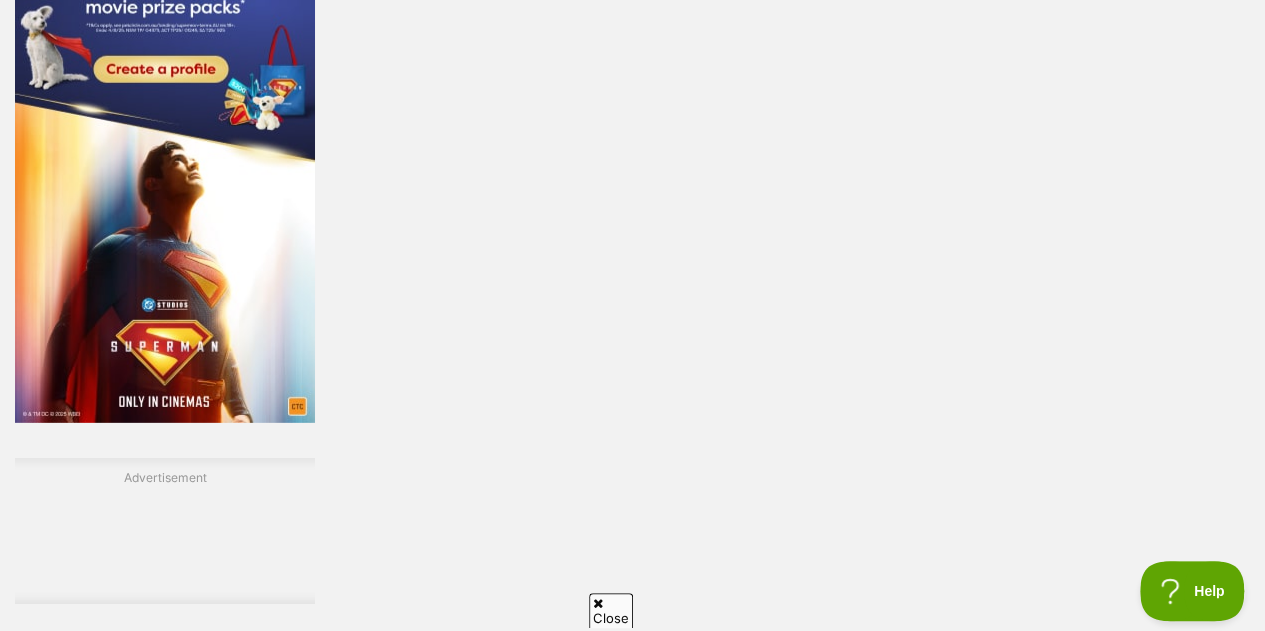scroll, scrollTop: 3312, scrollLeft: 0, axis: vertical 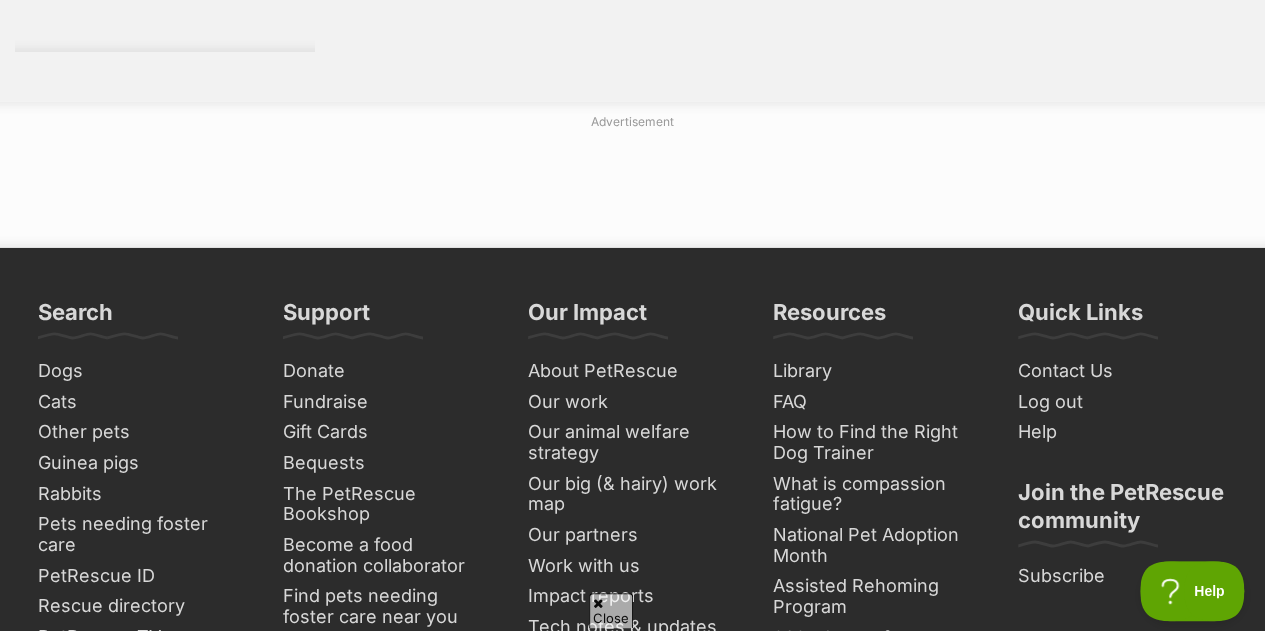 click on "Advertisement" at bounding box center (632, 175) 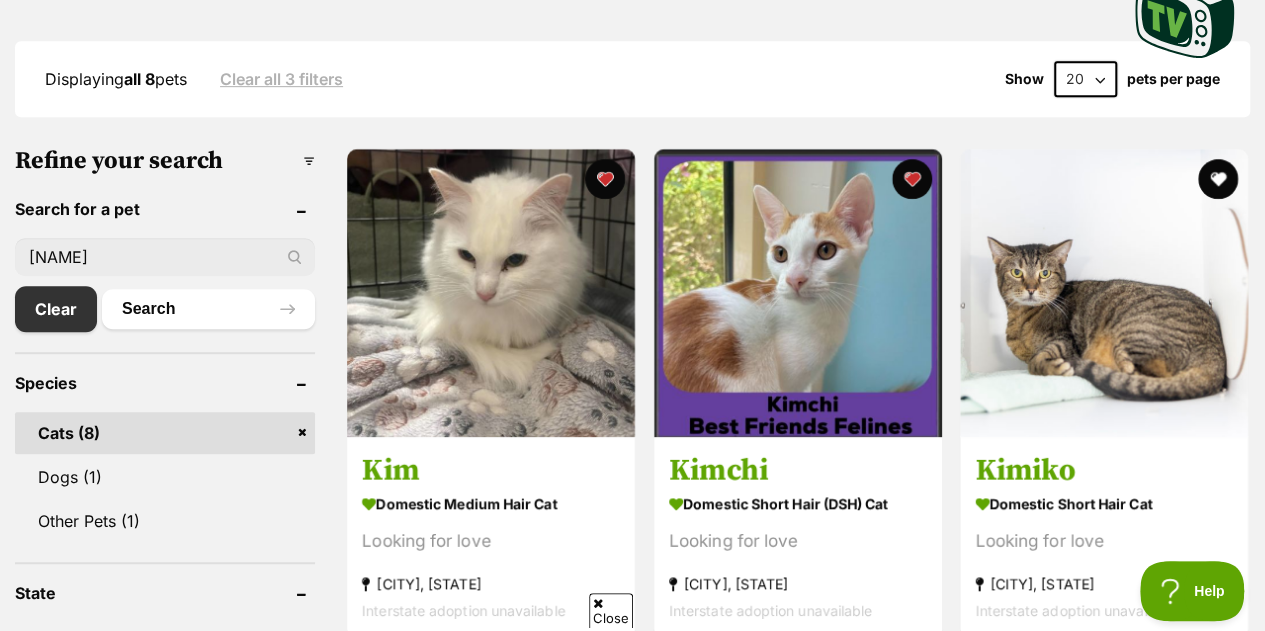 scroll, scrollTop: 489, scrollLeft: 0, axis: vertical 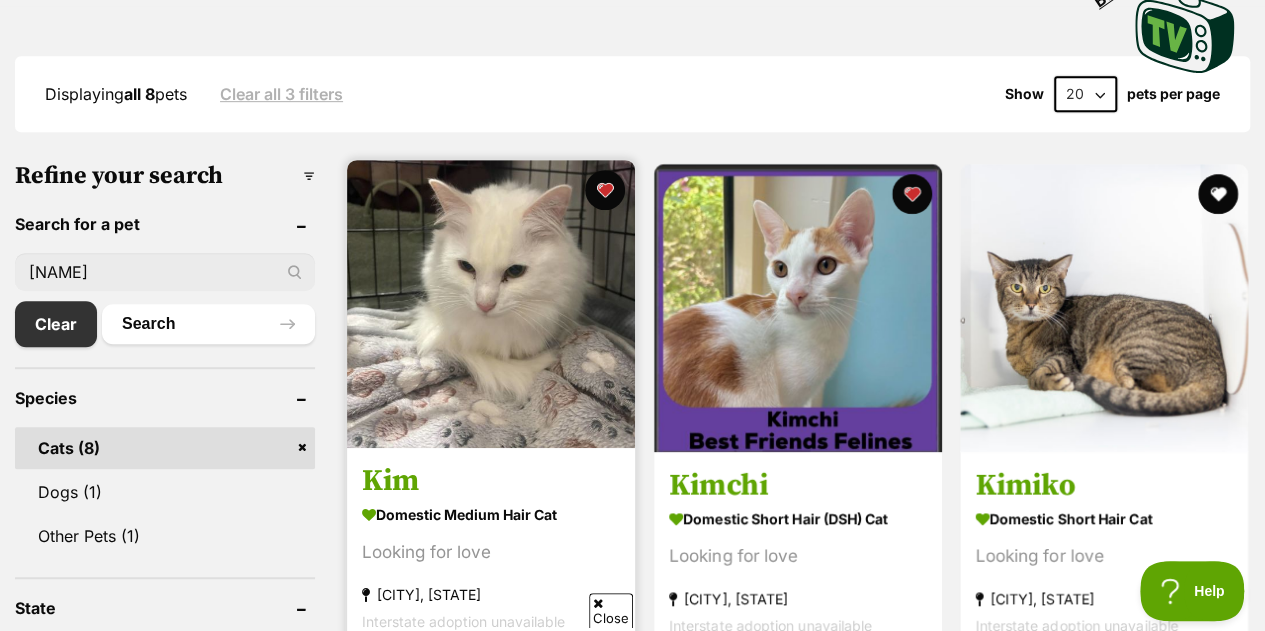click at bounding box center [491, 304] 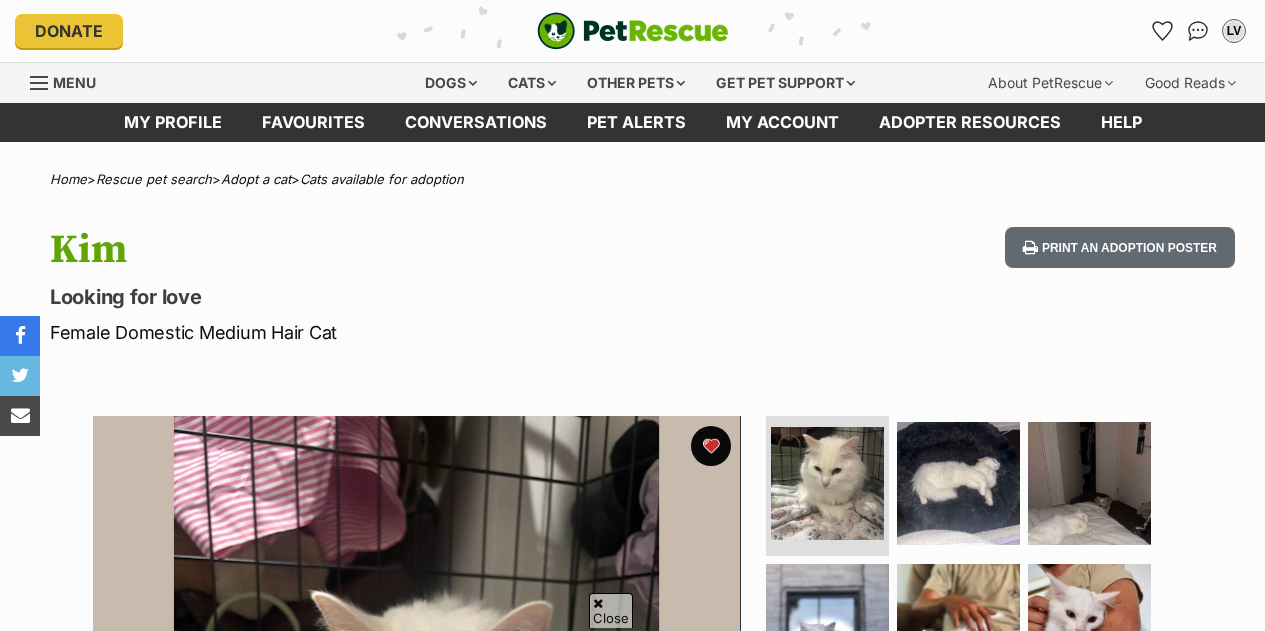 scroll, scrollTop: 552, scrollLeft: 0, axis: vertical 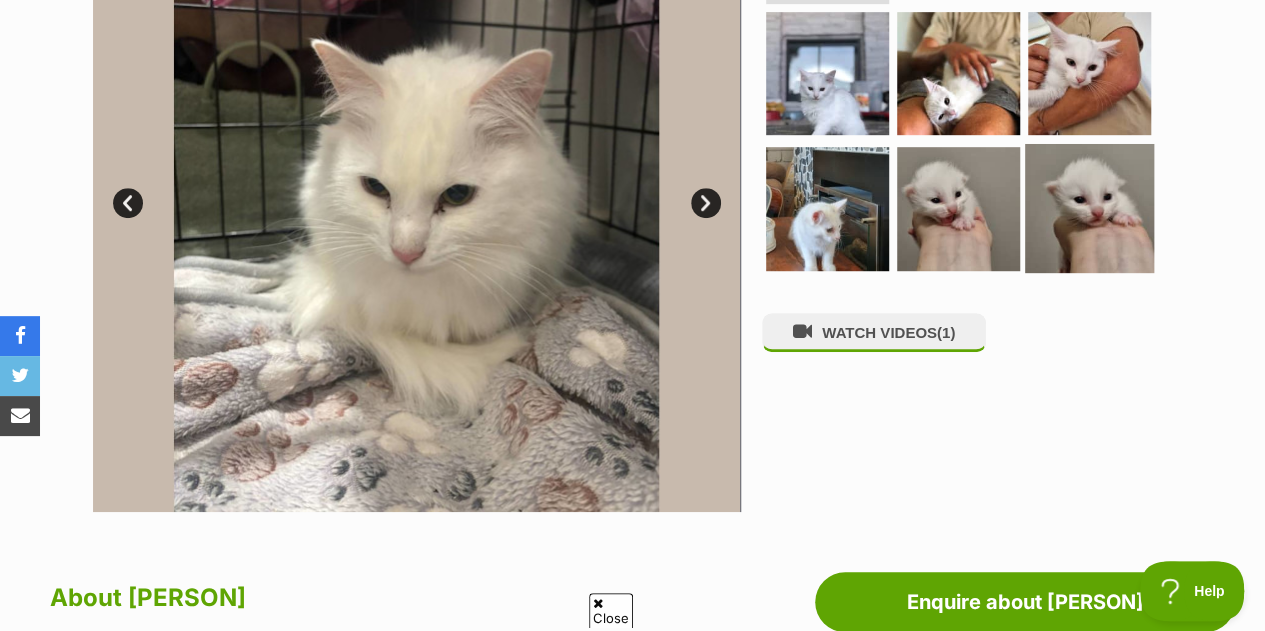 click at bounding box center [1089, 208] 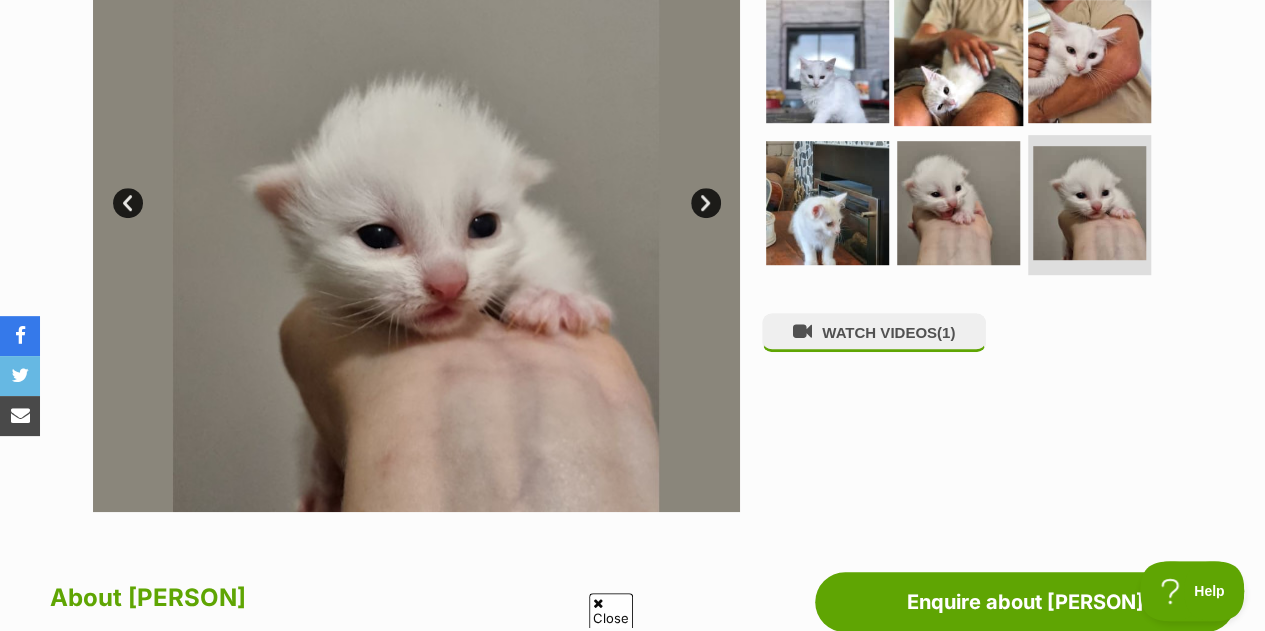 click at bounding box center (958, 60) 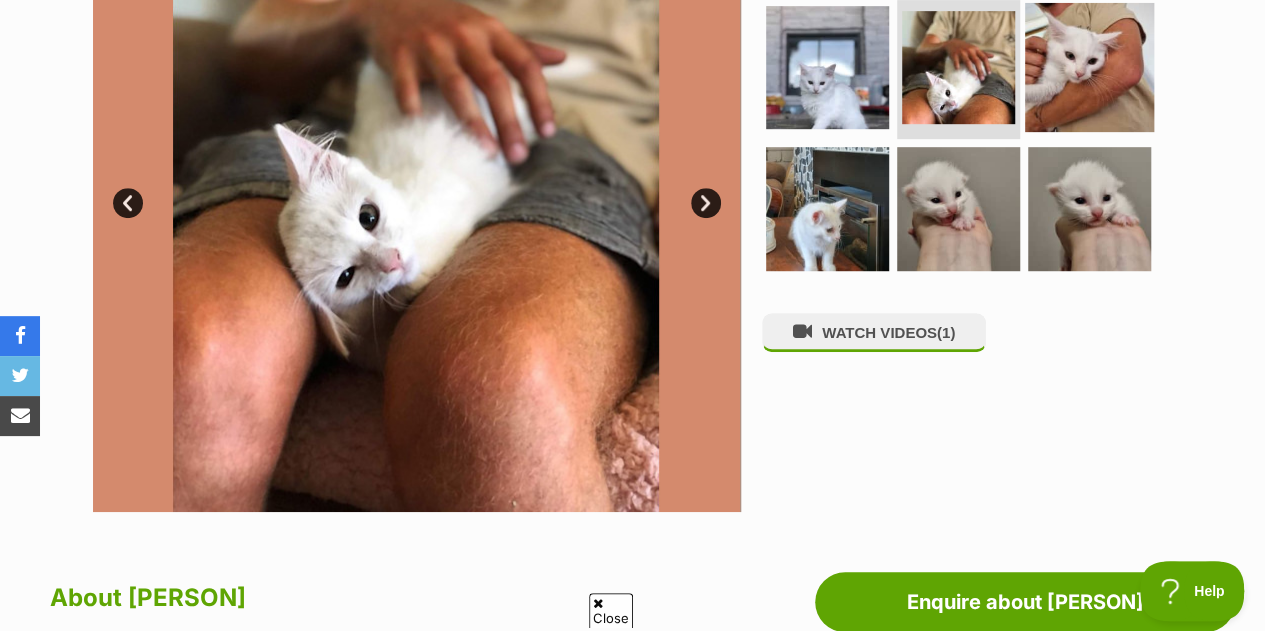 click at bounding box center (1089, 66) 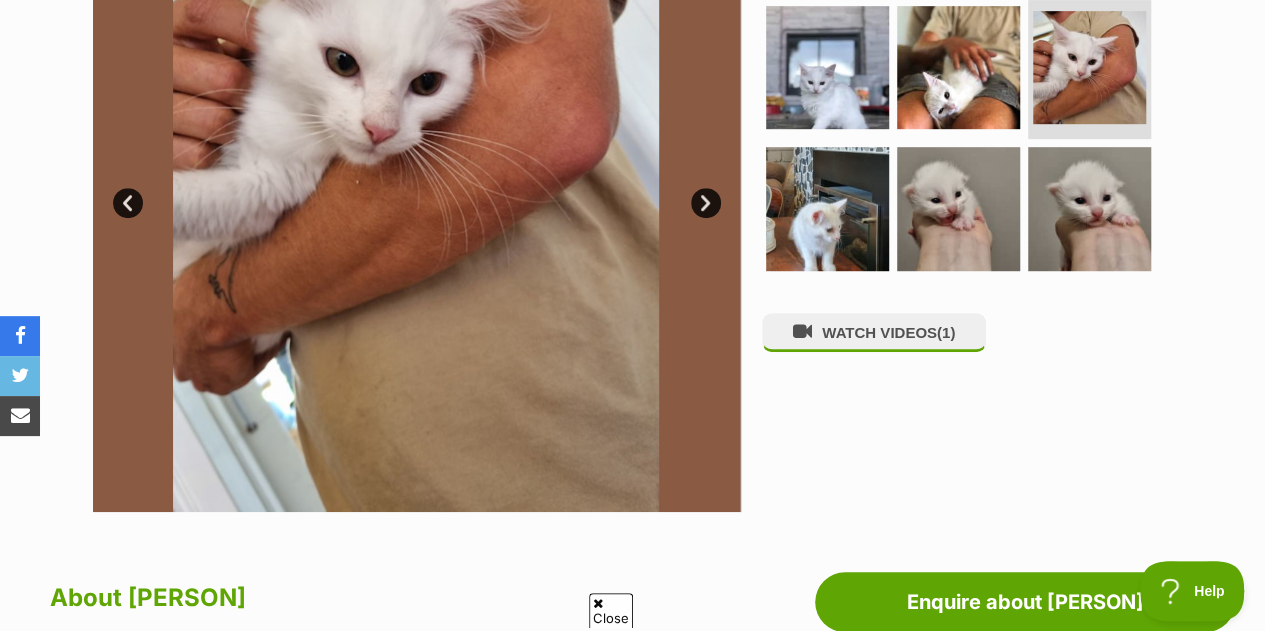 scroll, scrollTop: 1104, scrollLeft: 0, axis: vertical 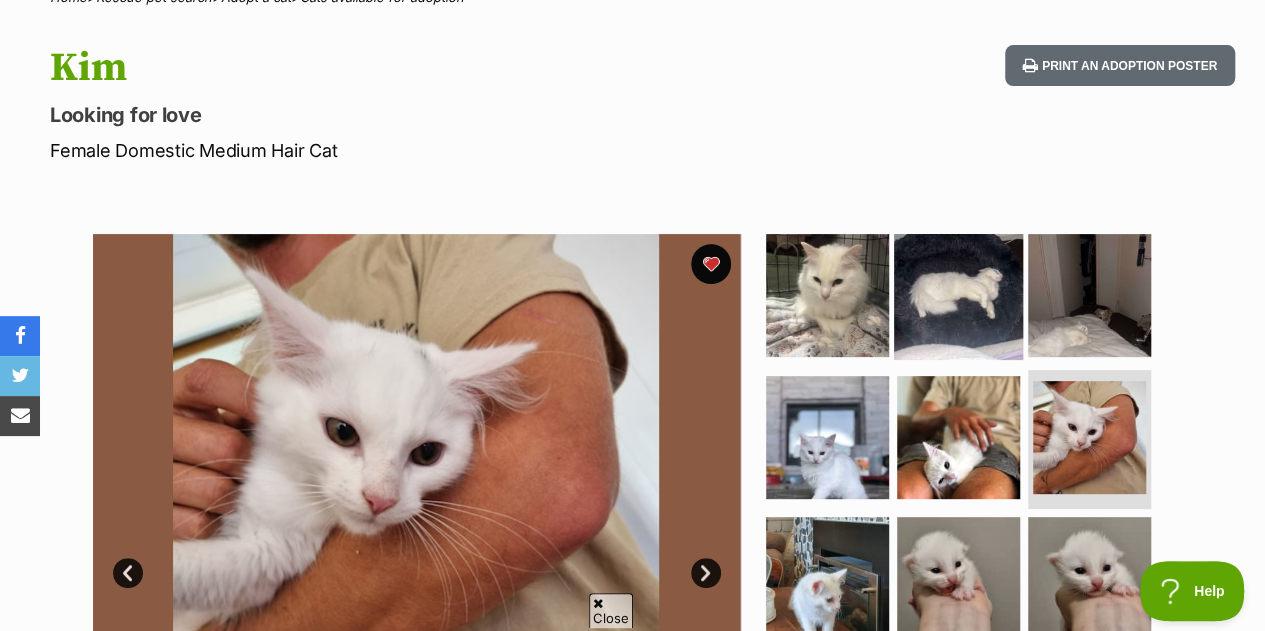 click at bounding box center (958, 295) 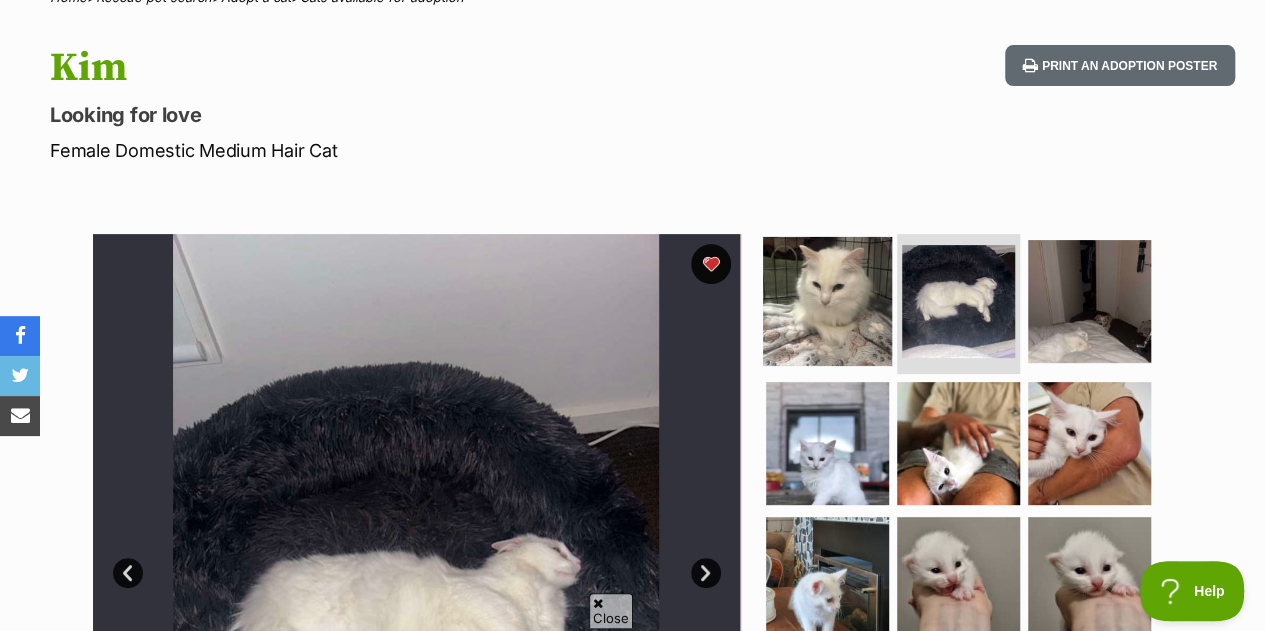 click at bounding box center (827, 301) 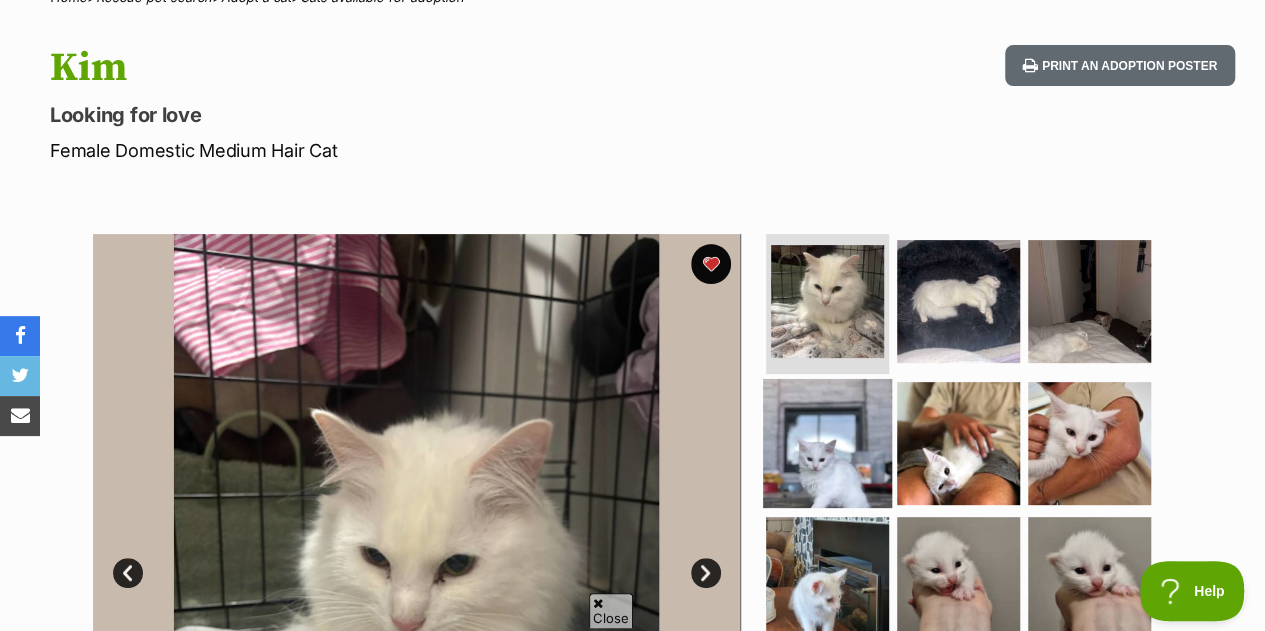 click at bounding box center [827, 442] 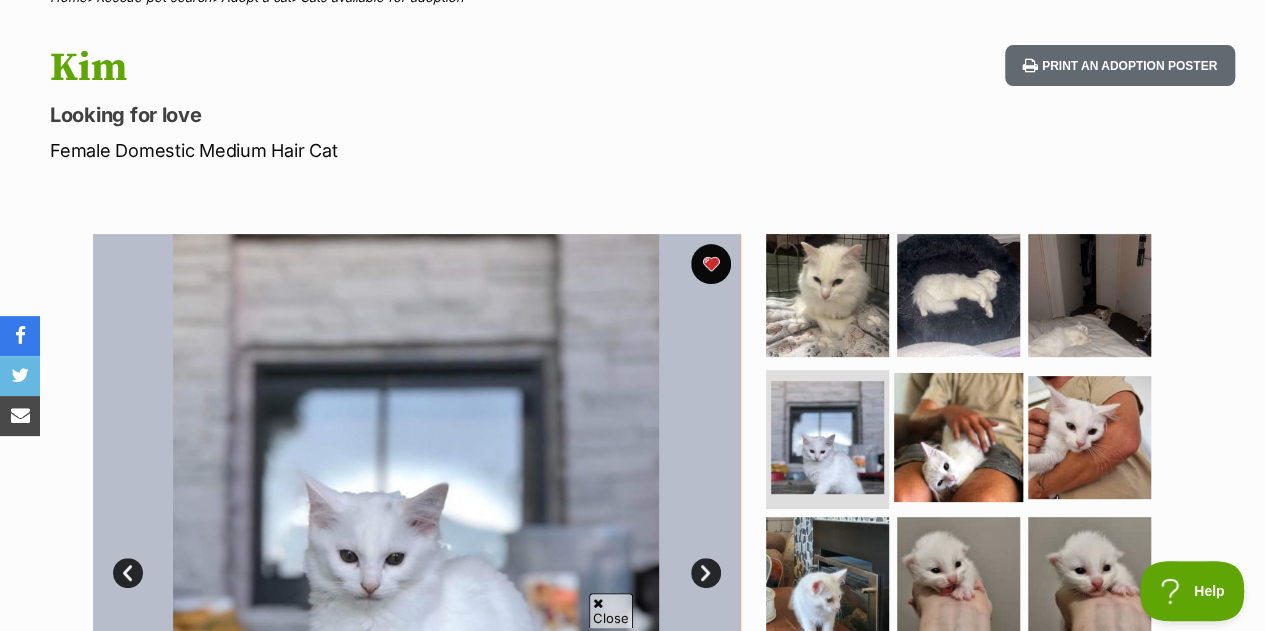 click at bounding box center (958, 436) 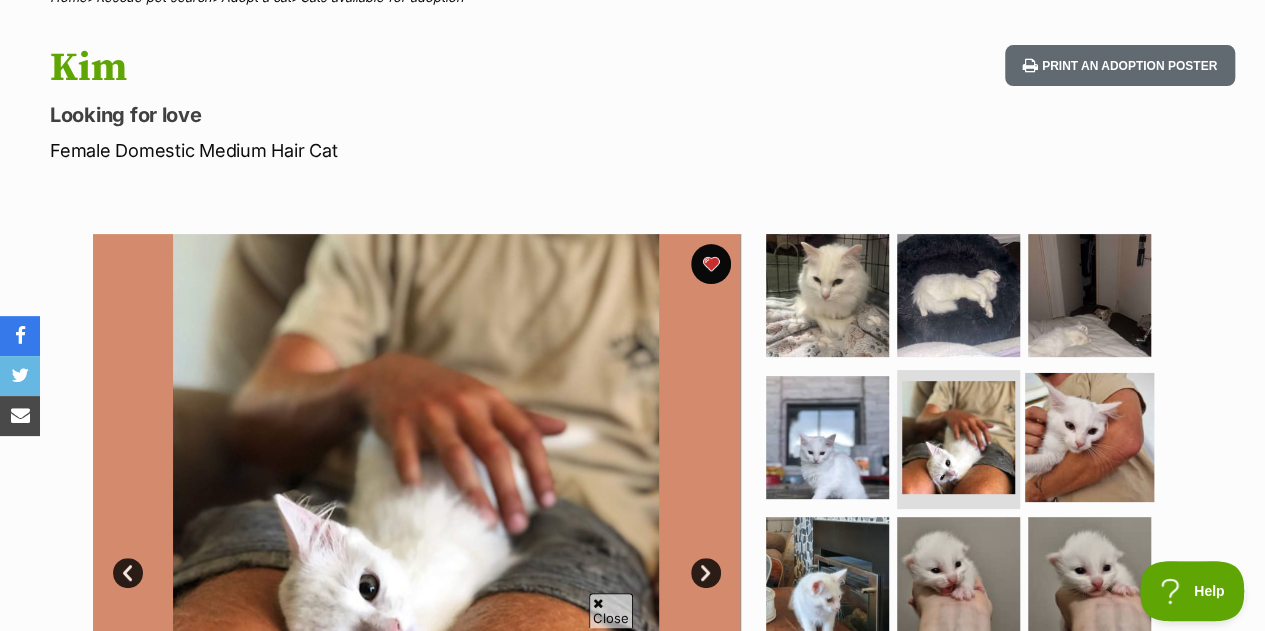 click at bounding box center (1089, 436) 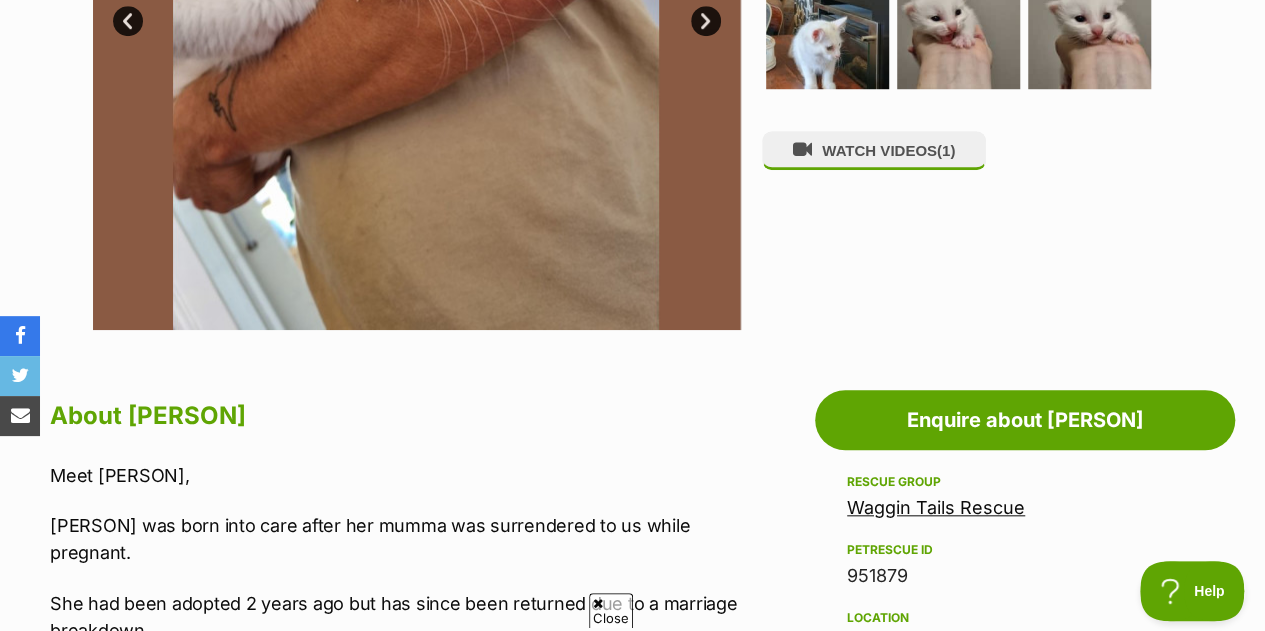 scroll, scrollTop: 1470, scrollLeft: 0, axis: vertical 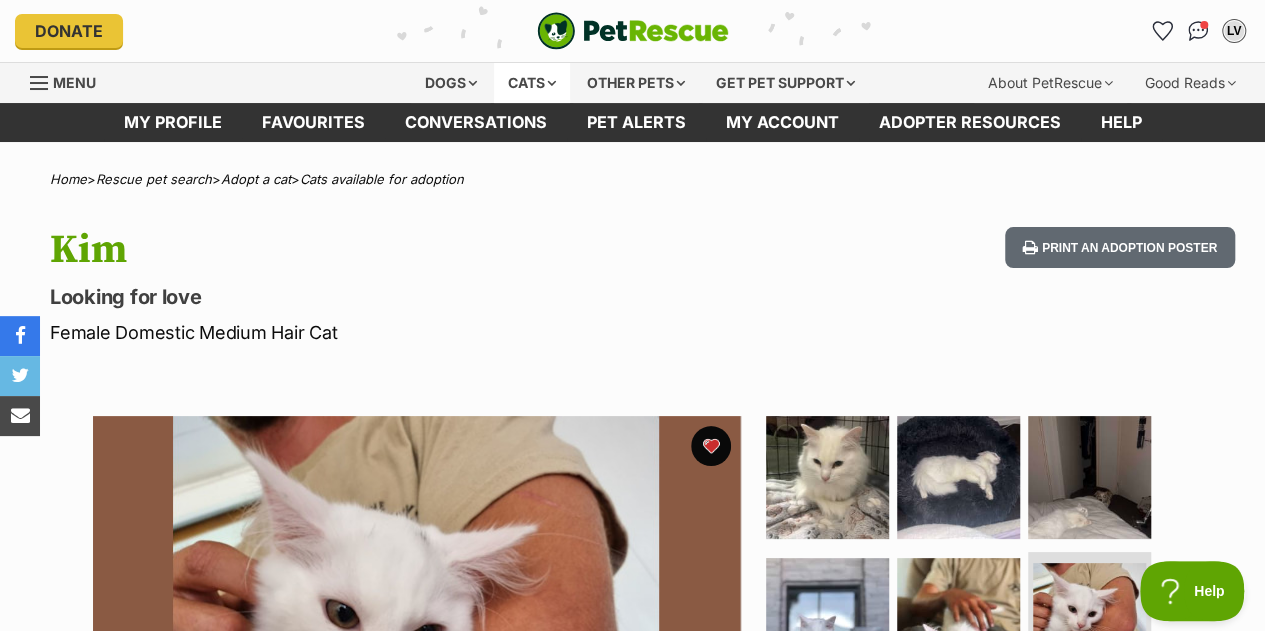 click on "Cats" at bounding box center (532, 83) 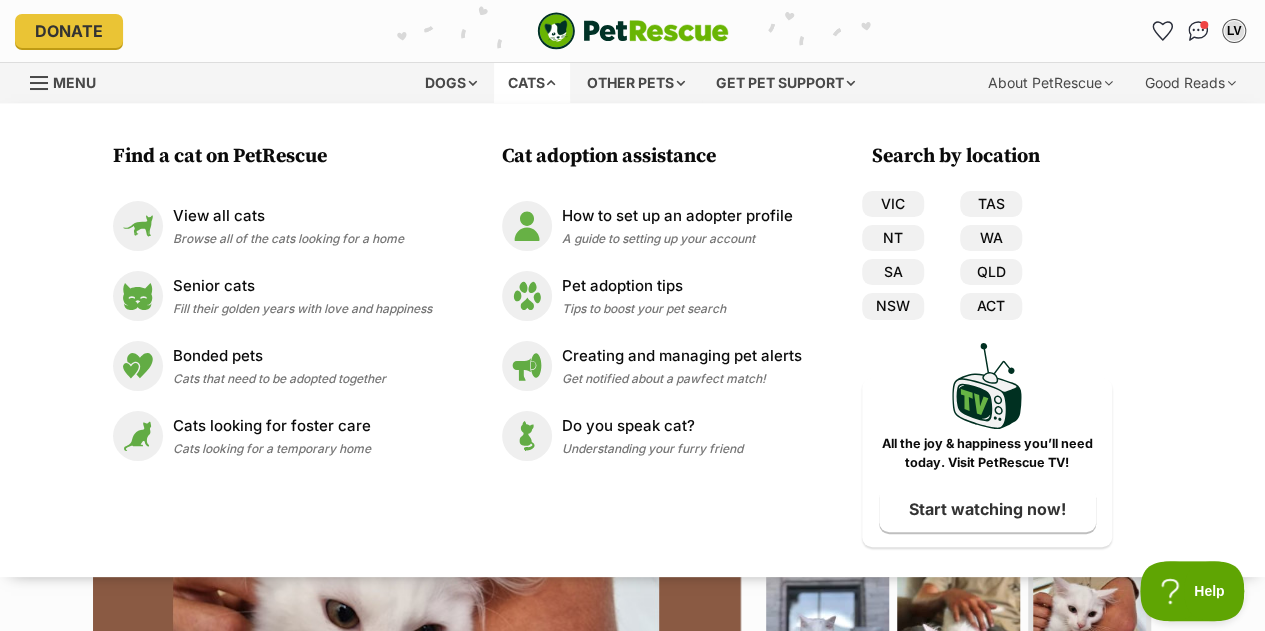 click on "Cats" at bounding box center (532, 83) 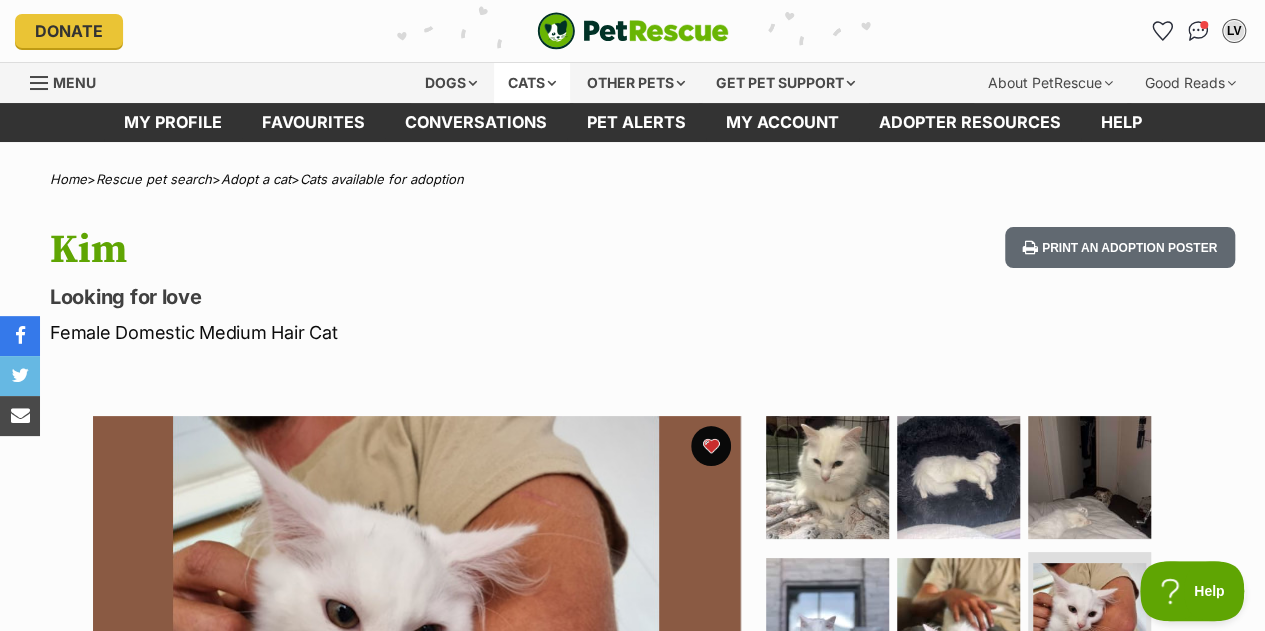 click on "Cats" at bounding box center (532, 83) 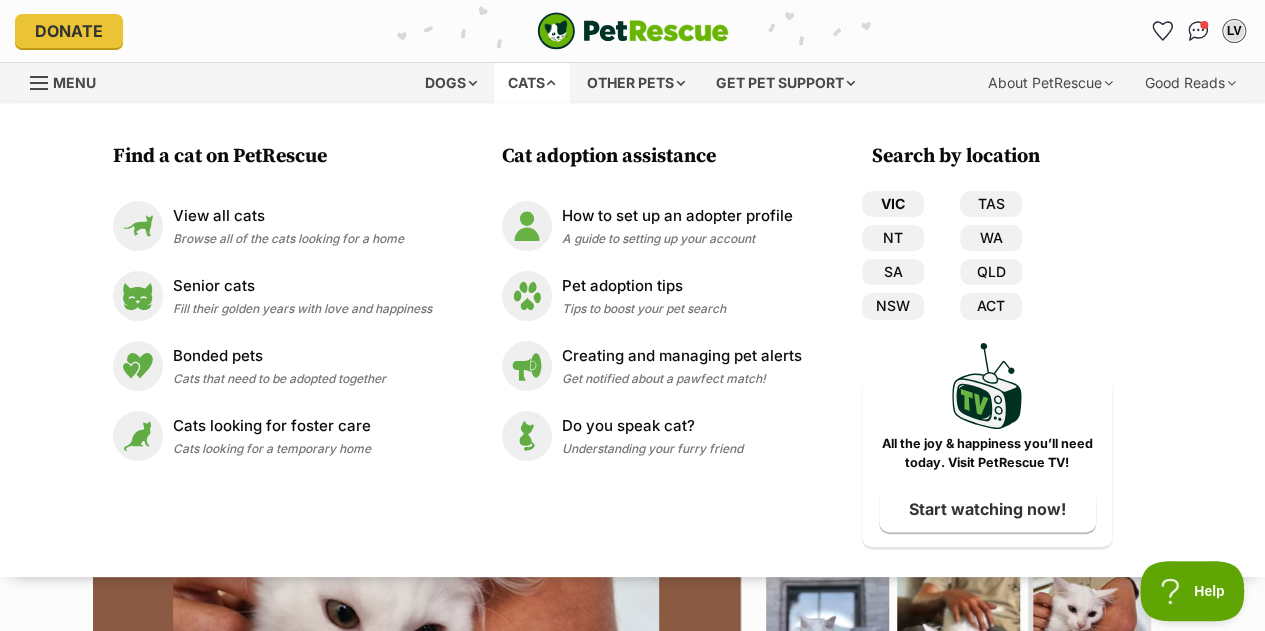 click on "VIC" at bounding box center [893, 204] 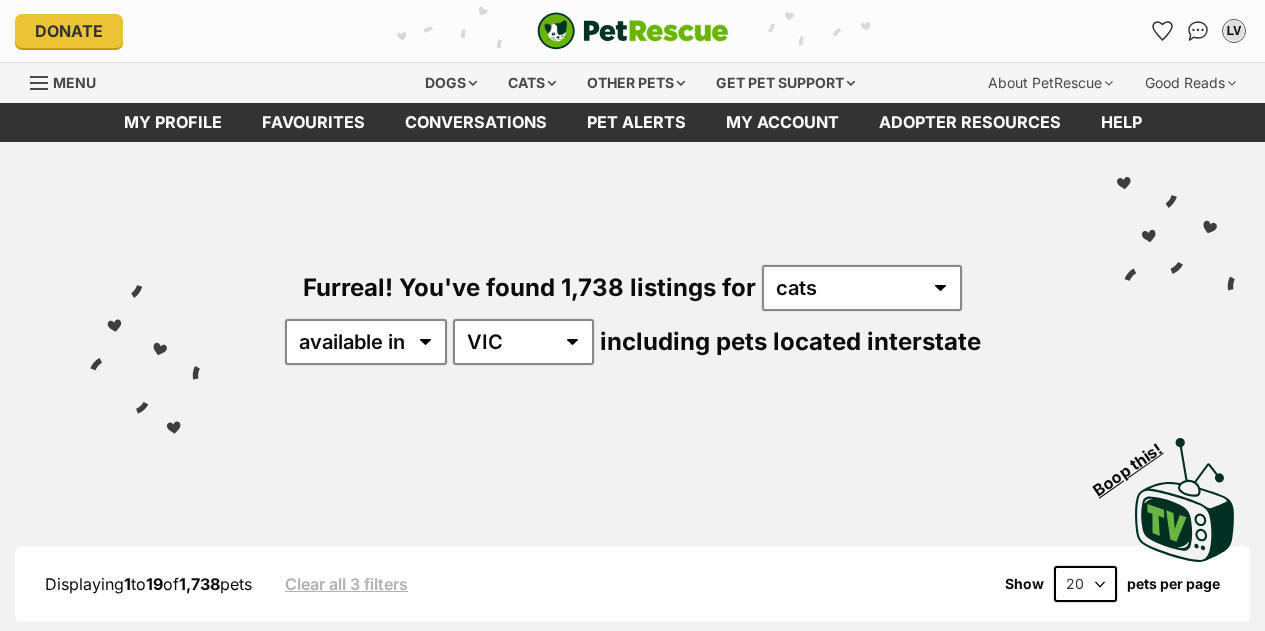 scroll, scrollTop: 0, scrollLeft: 0, axis: both 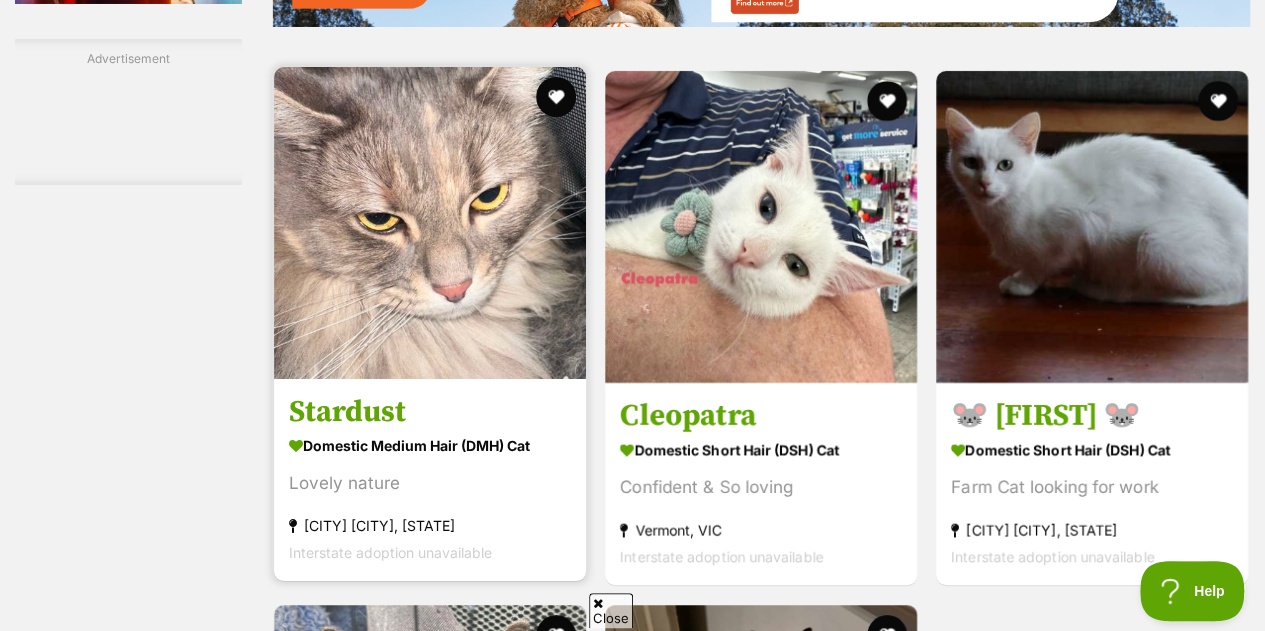 click at bounding box center (430, 223) 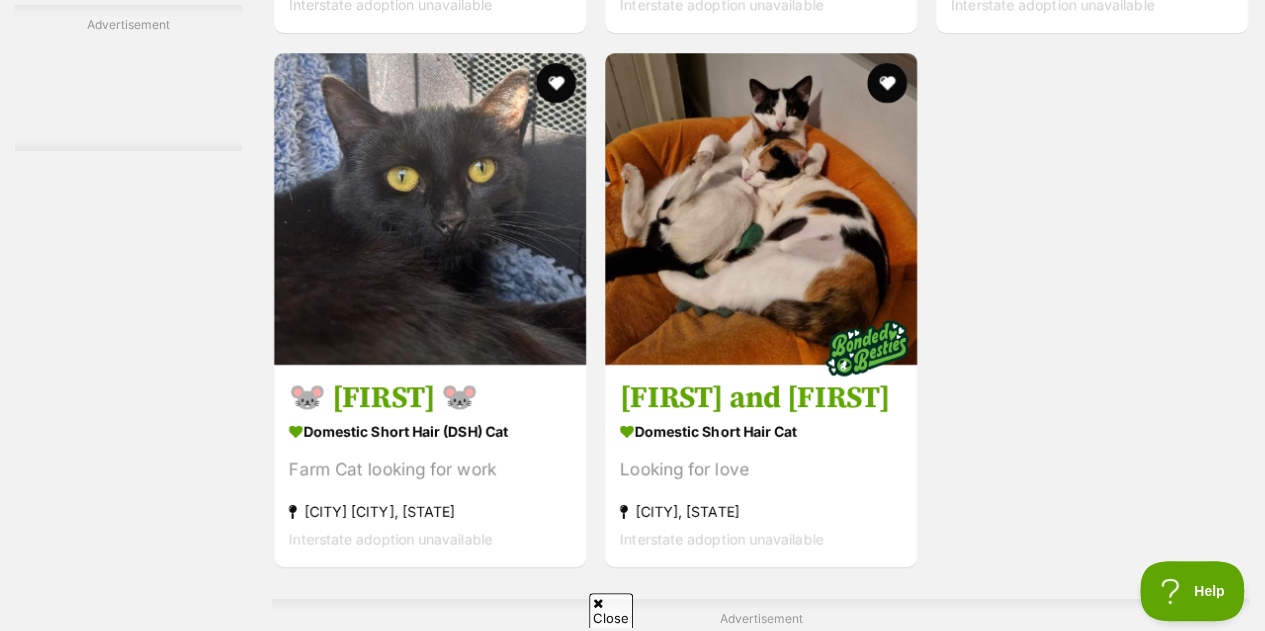 scroll, scrollTop: 4739, scrollLeft: 0, axis: vertical 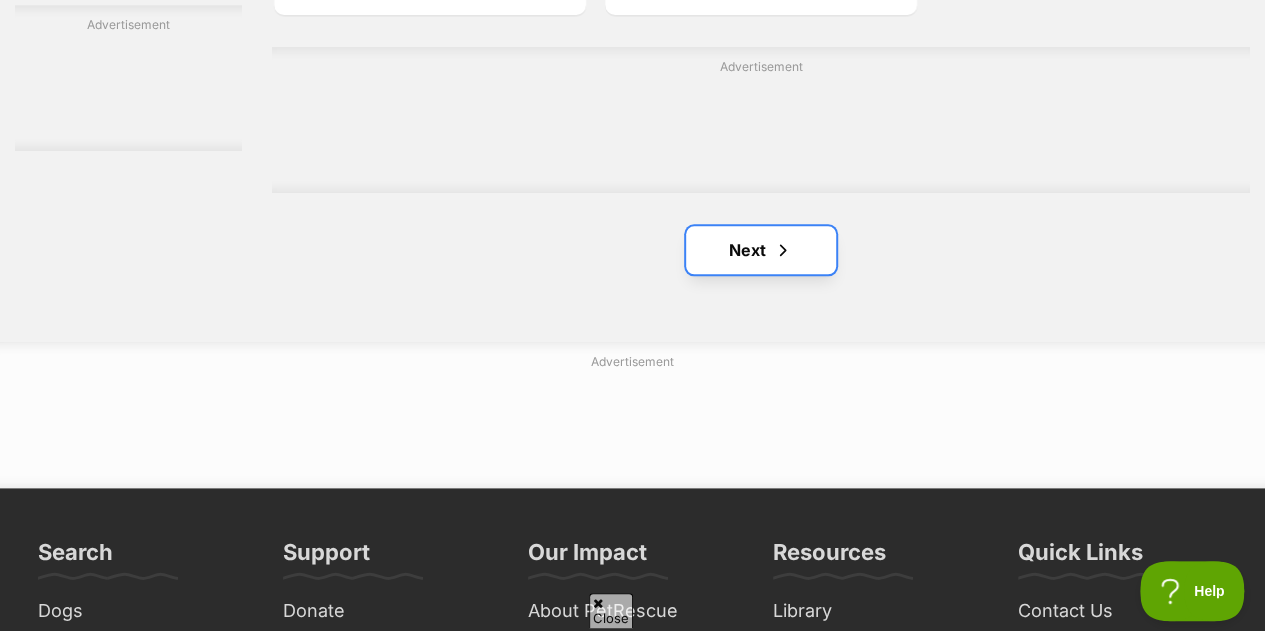 click on "Next" at bounding box center [761, 250] 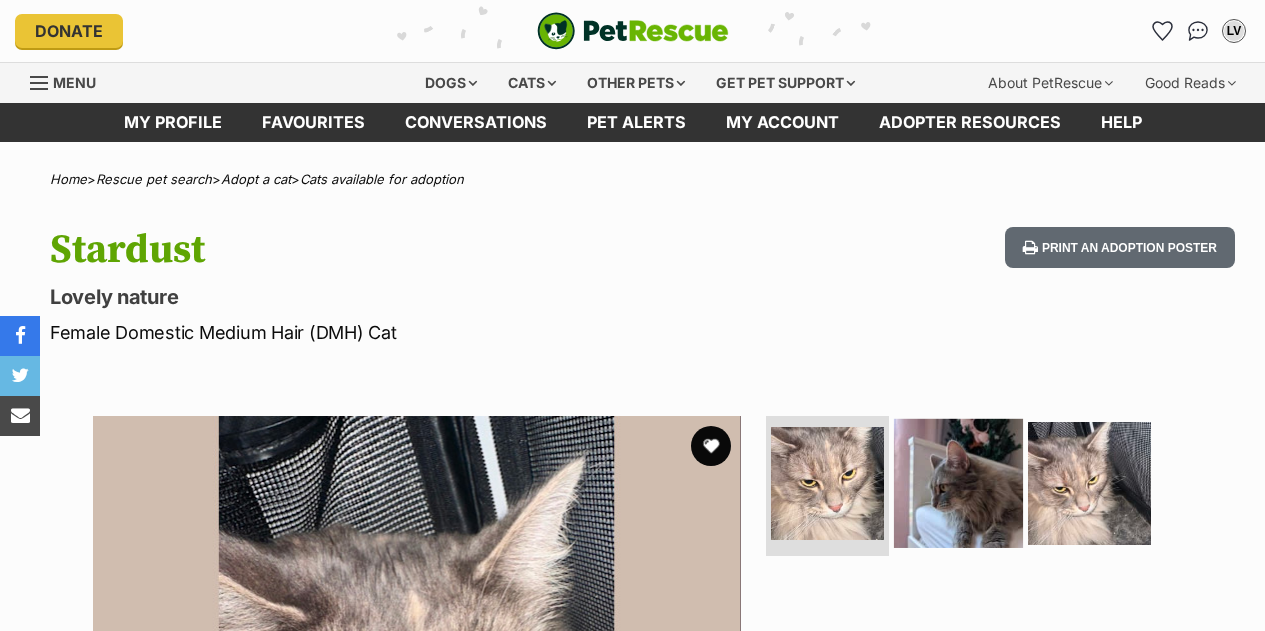scroll, scrollTop: 0, scrollLeft: 0, axis: both 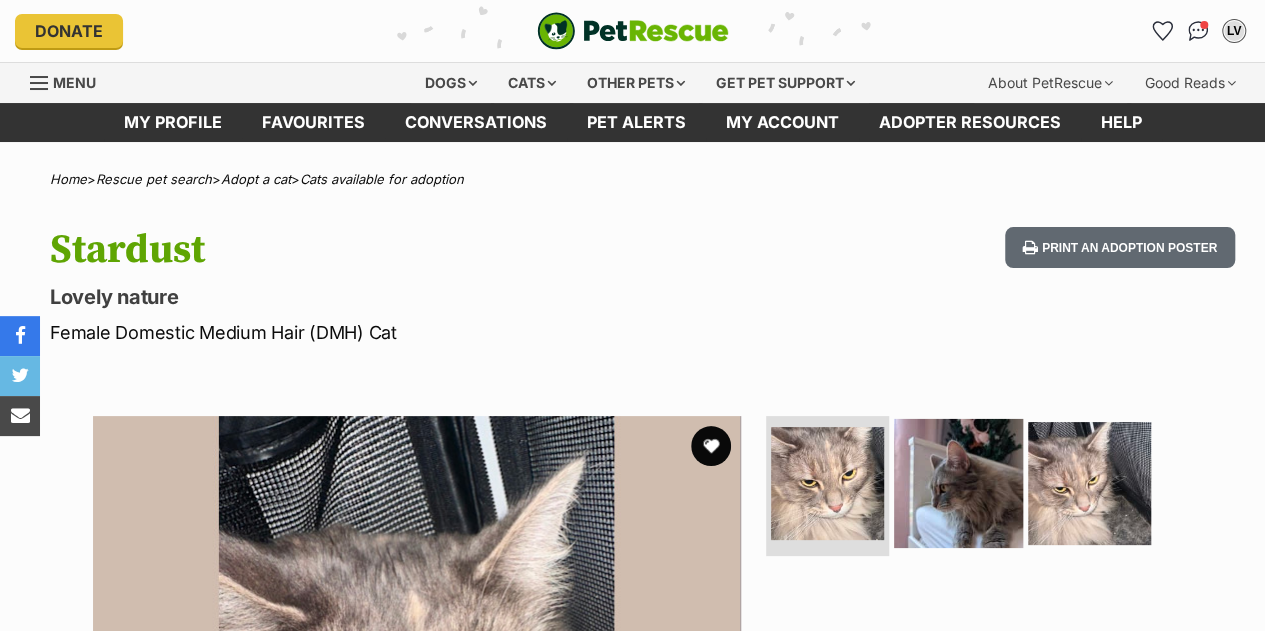 click at bounding box center [958, 483] 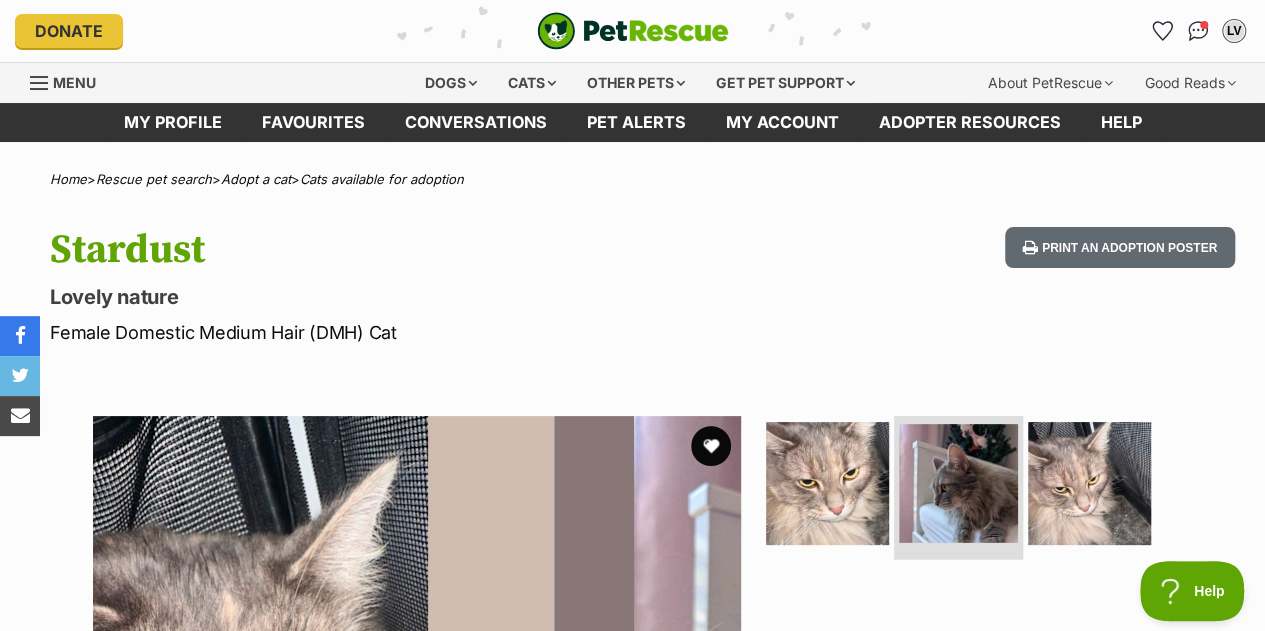 scroll, scrollTop: 0, scrollLeft: 0, axis: both 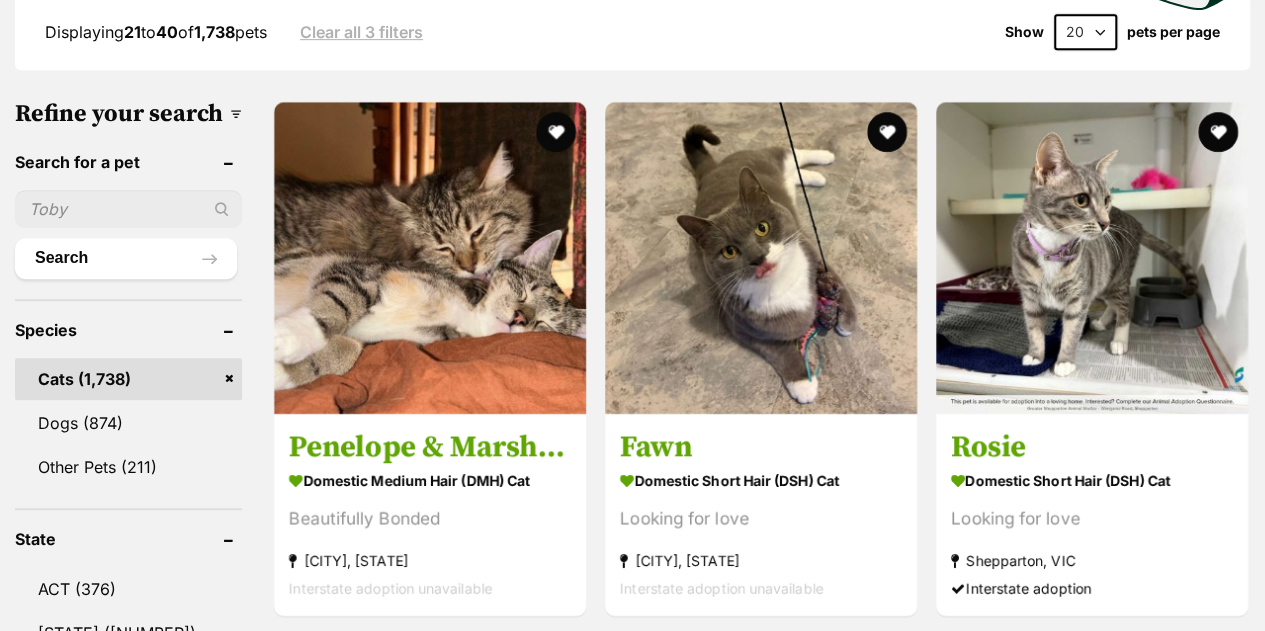 click on "Welcome, [FIRST] [LAST]!" at bounding box center [632, 2632] 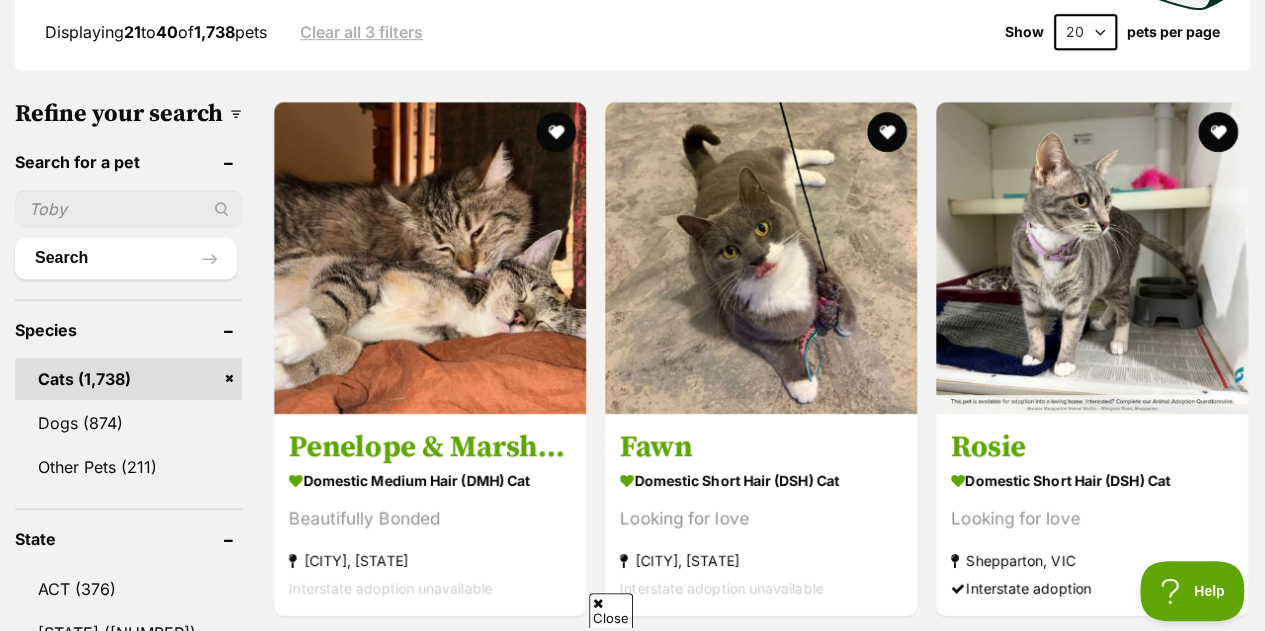 scroll, scrollTop: 0, scrollLeft: 0, axis: both 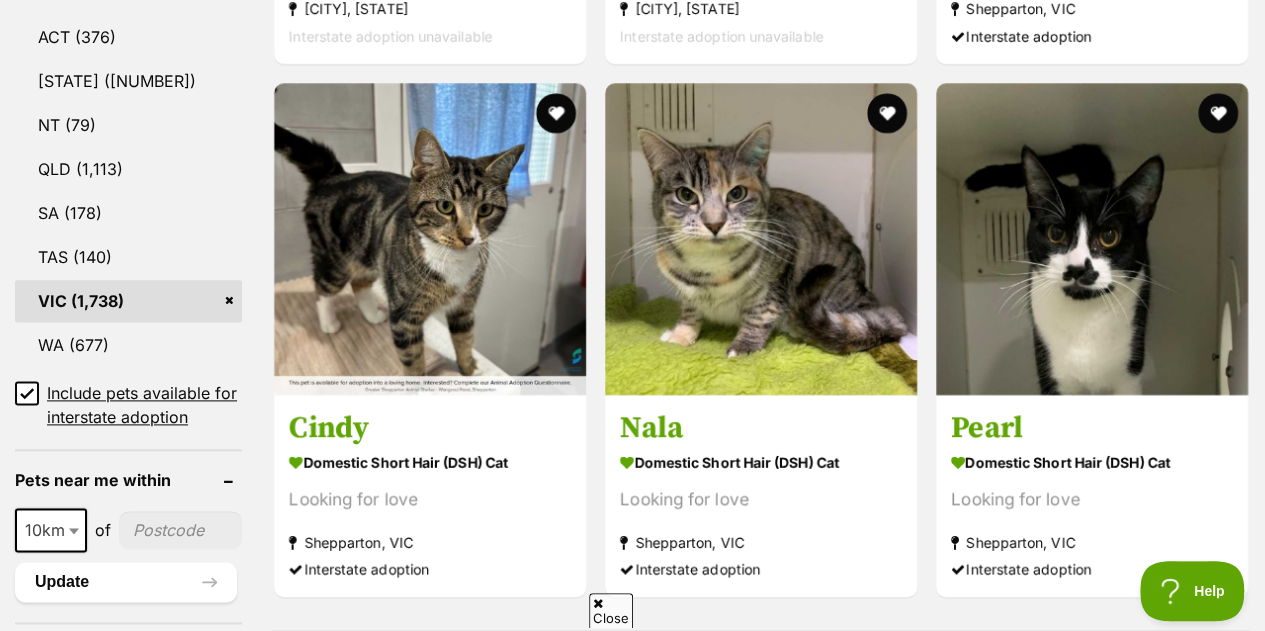 click at bounding box center (180, 530) 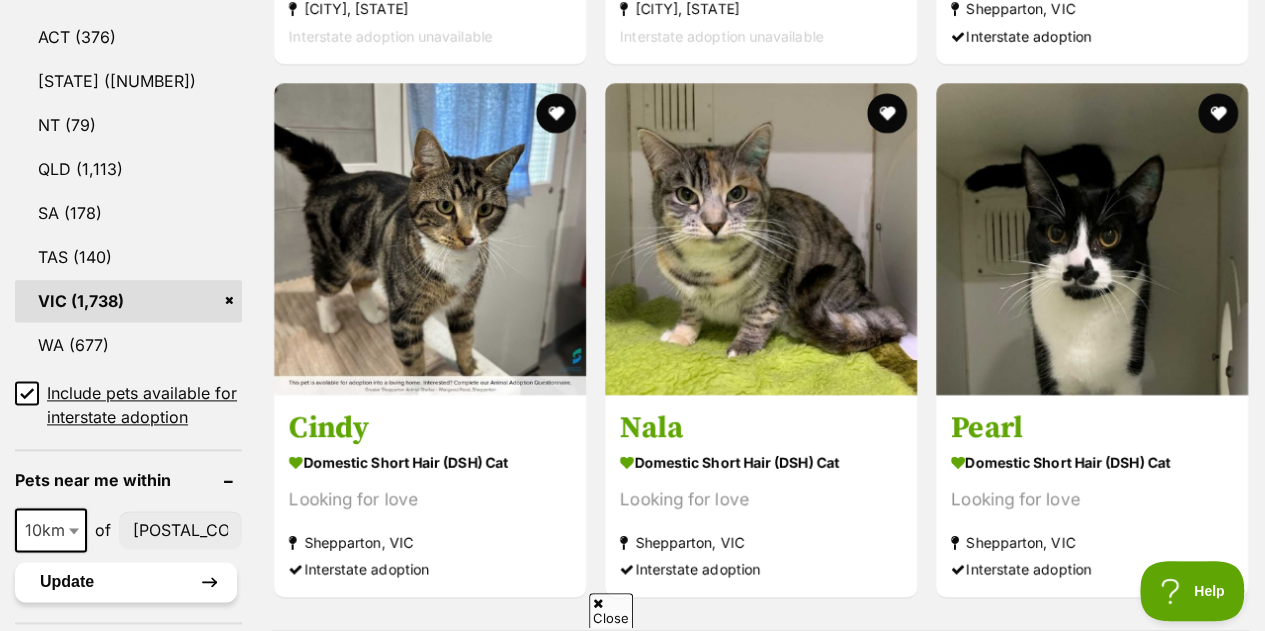 click on "Update" at bounding box center [126, 582] 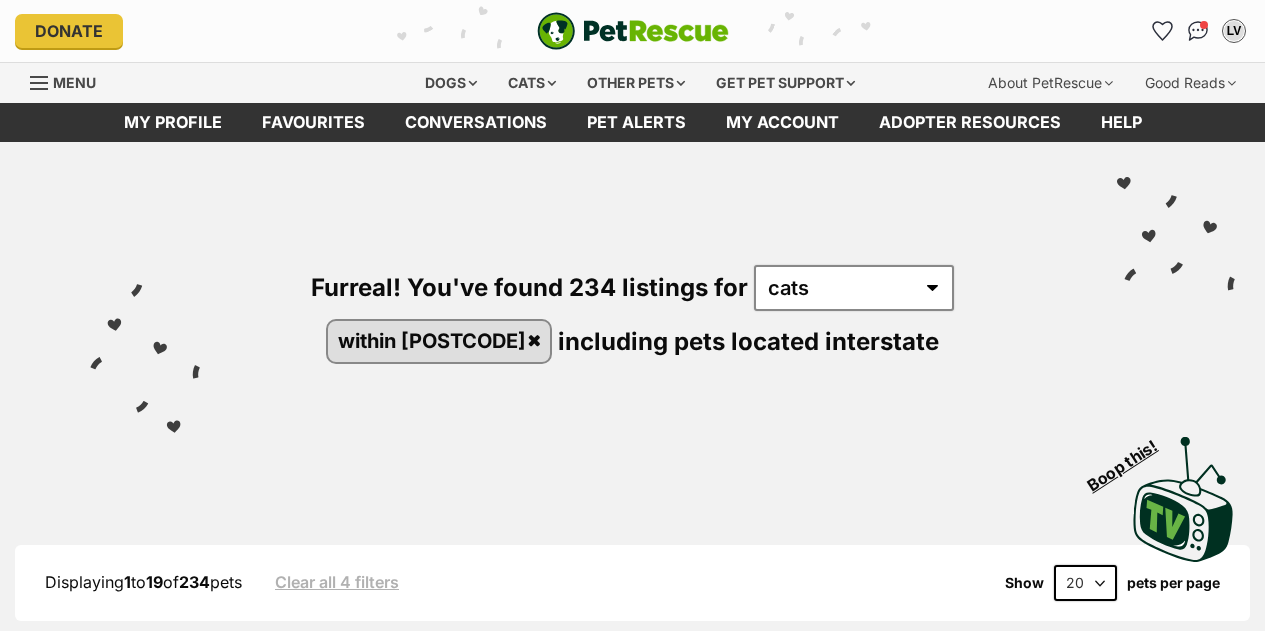 scroll, scrollTop: 0, scrollLeft: 0, axis: both 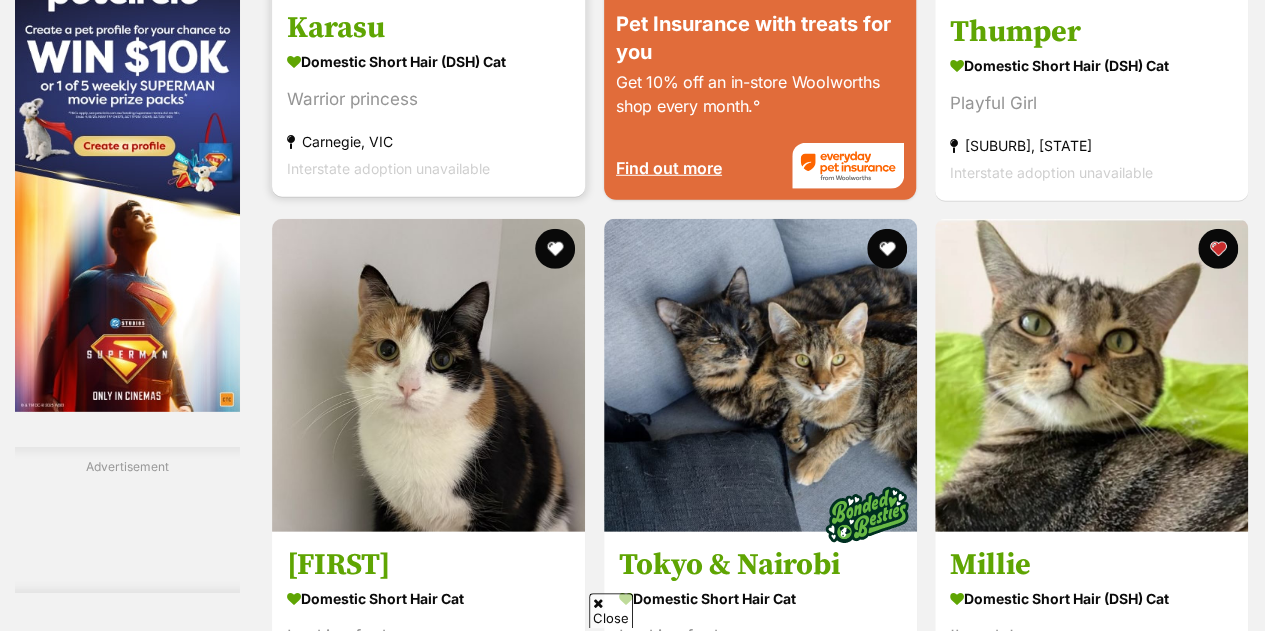 click on "Domestic Short Hair (DSH) Cat" at bounding box center [428, 60] 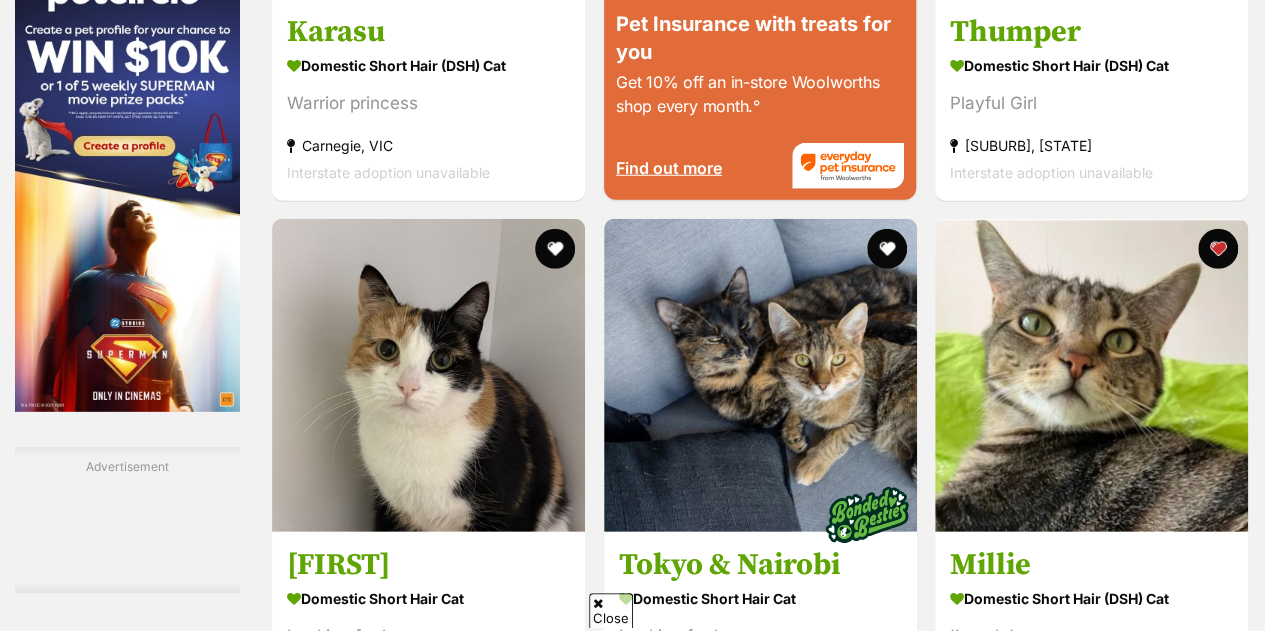 scroll, scrollTop: 3312, scrollLeft: 0, axis: vertical 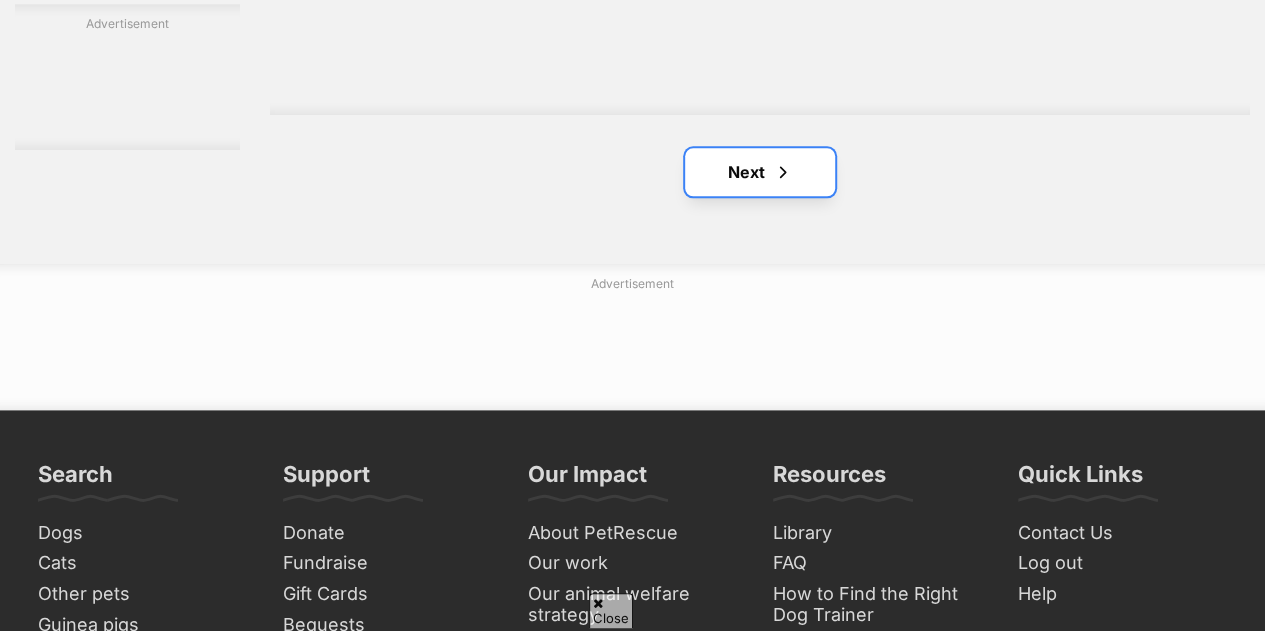 click on "Next" at bounding box center [760, 172] 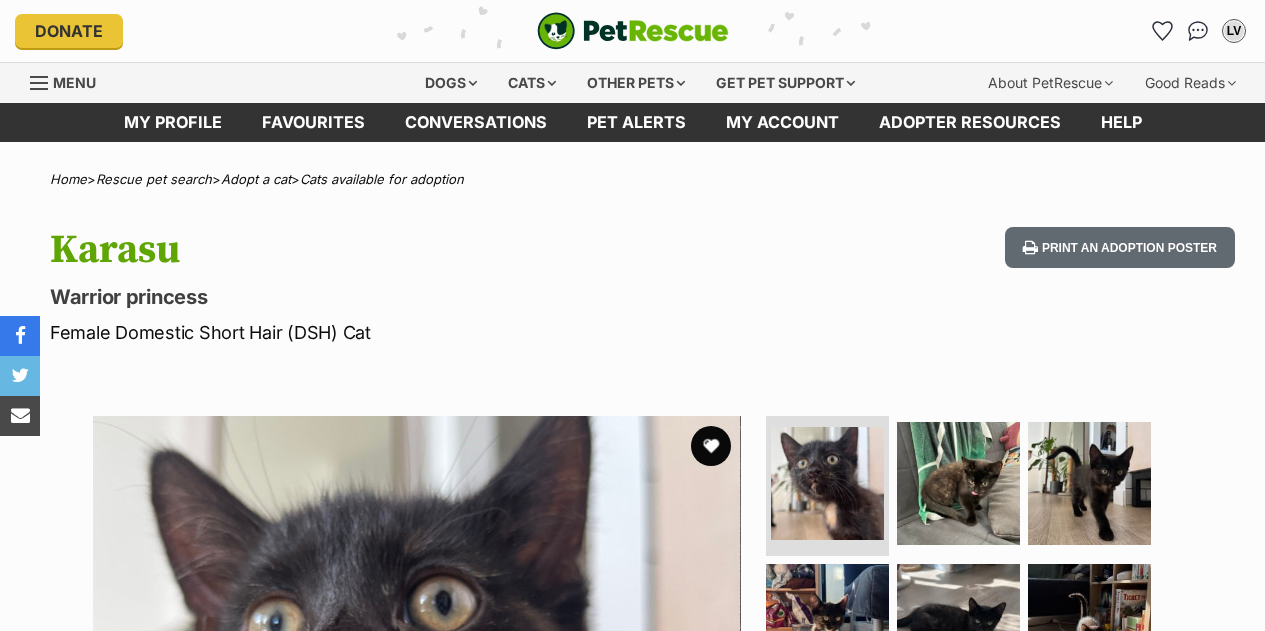 scroll, scrollTop: 0, scrollLeft: 0, axis: both 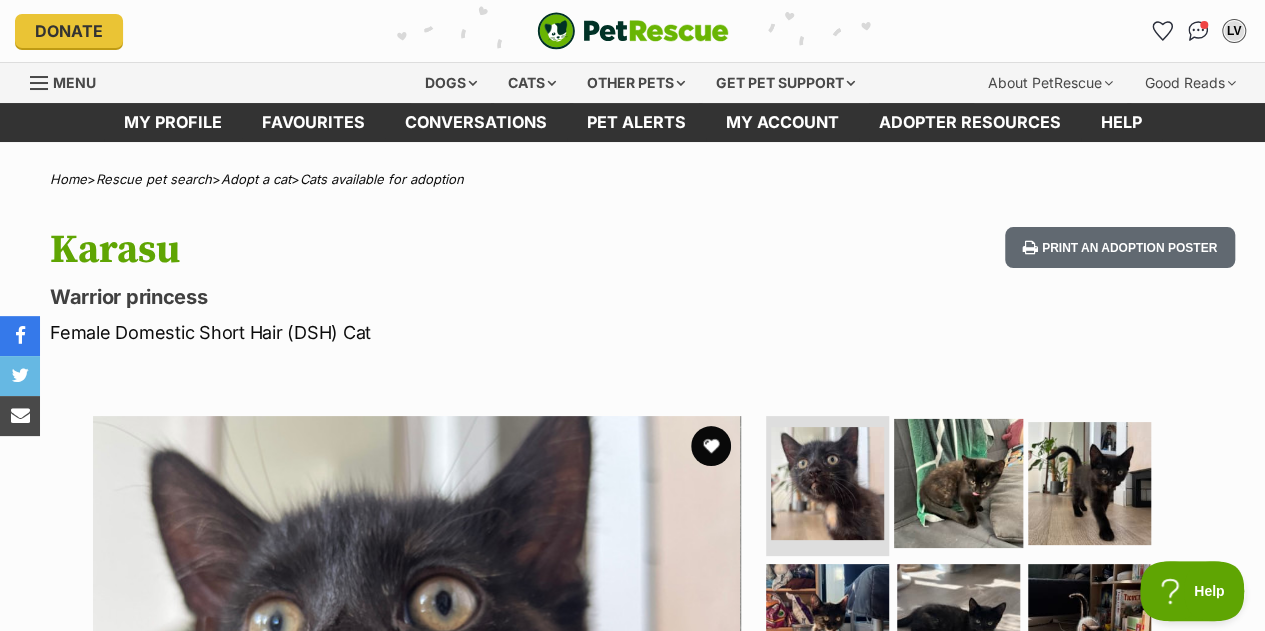 click at bounding box center (958, 483) 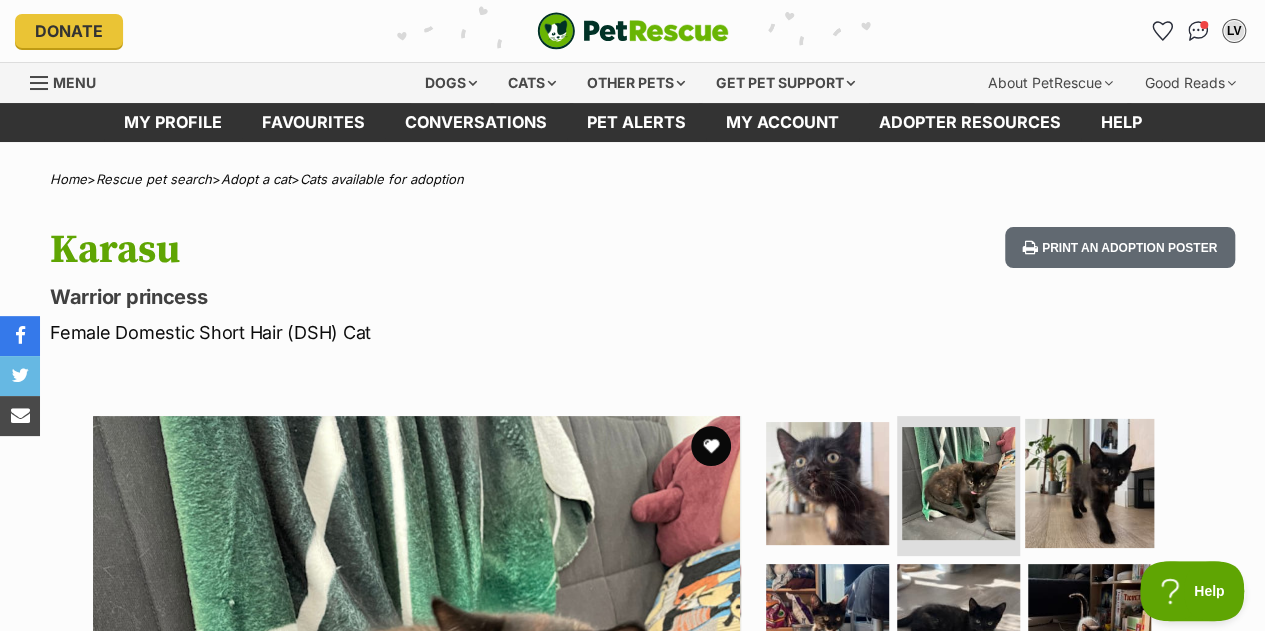 click at bounding box center [1089, 483] 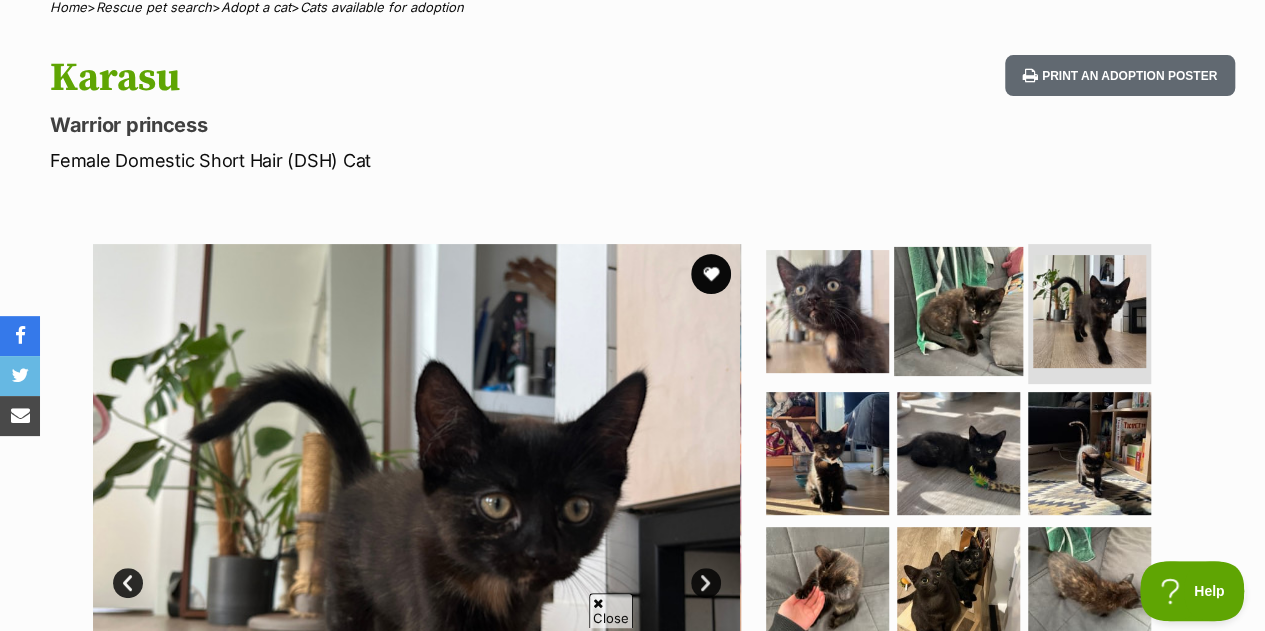 scroll, scrollTop: 173, scrollLeft: 0, axis: vertical 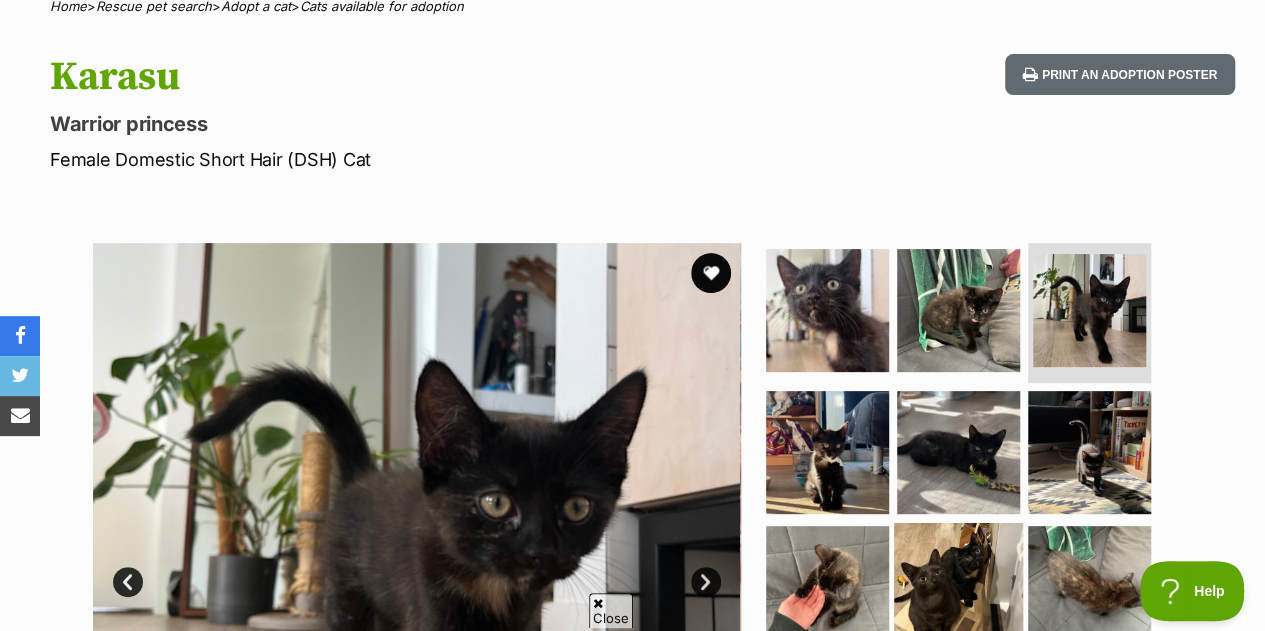 click at bounding box center (958, 587) 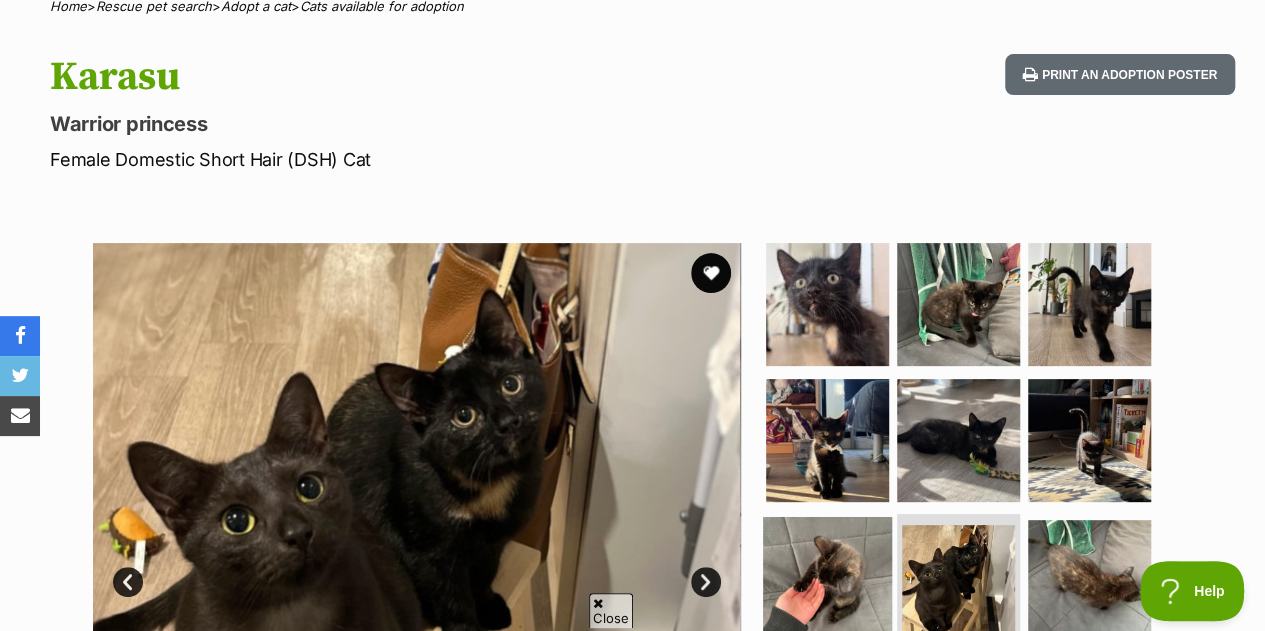 click at bounding box center [827, 581] 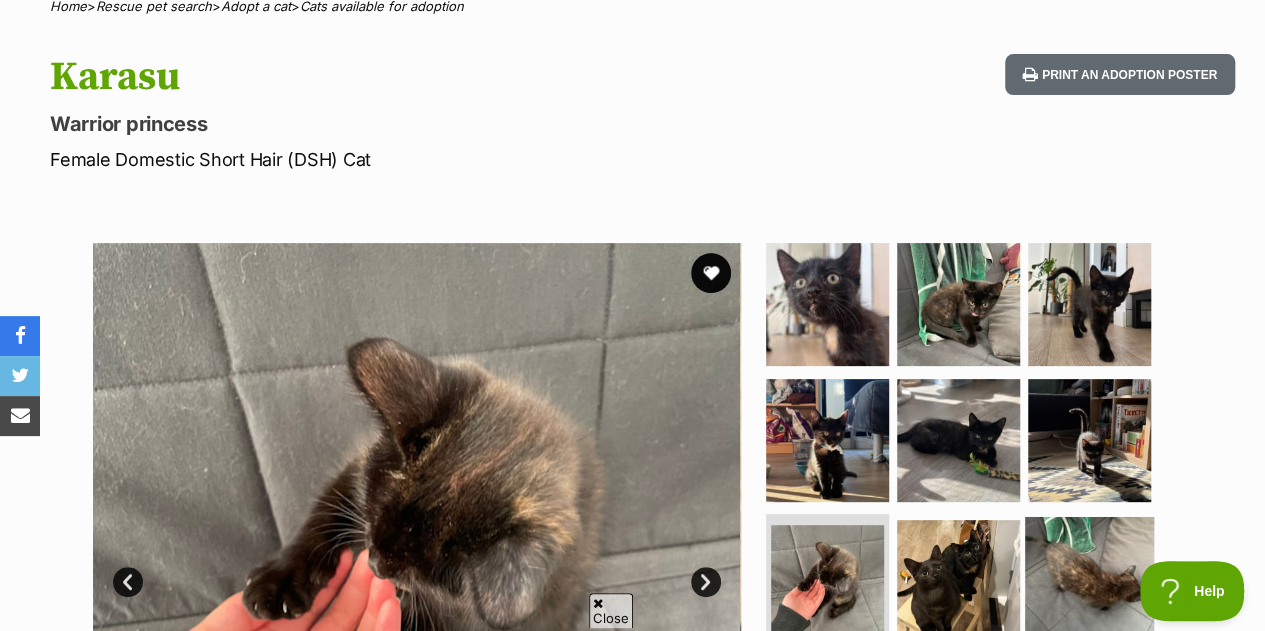 click at bounding box center [1089, 581] 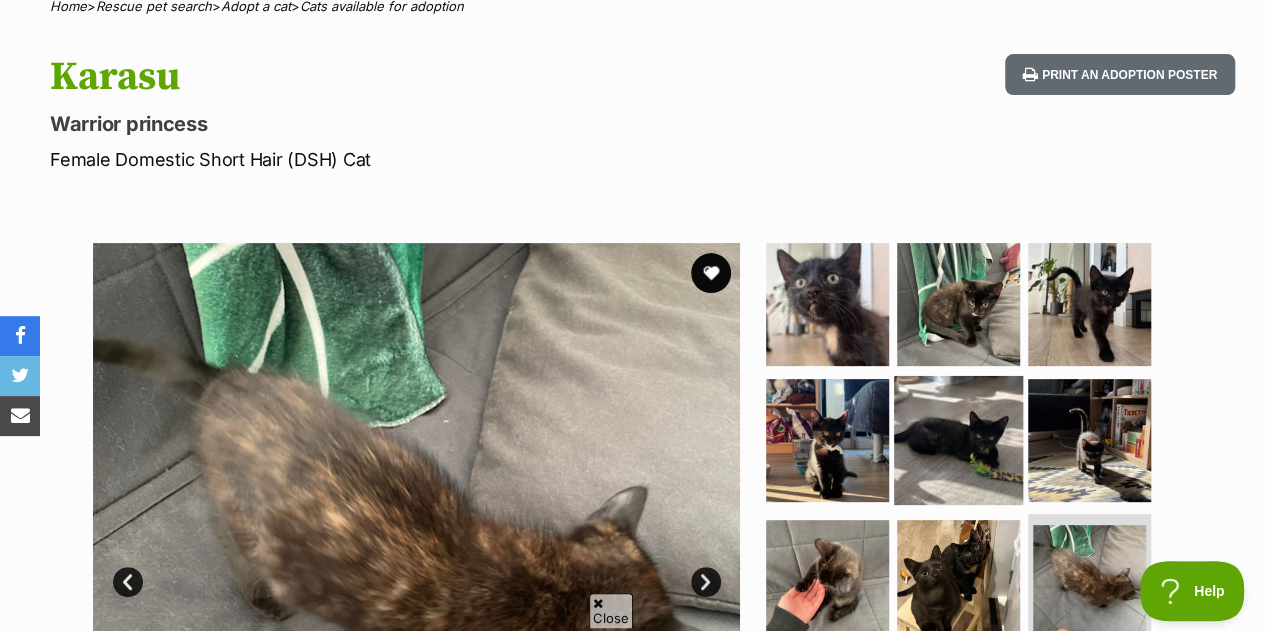 click at bounding box center (958, 439) 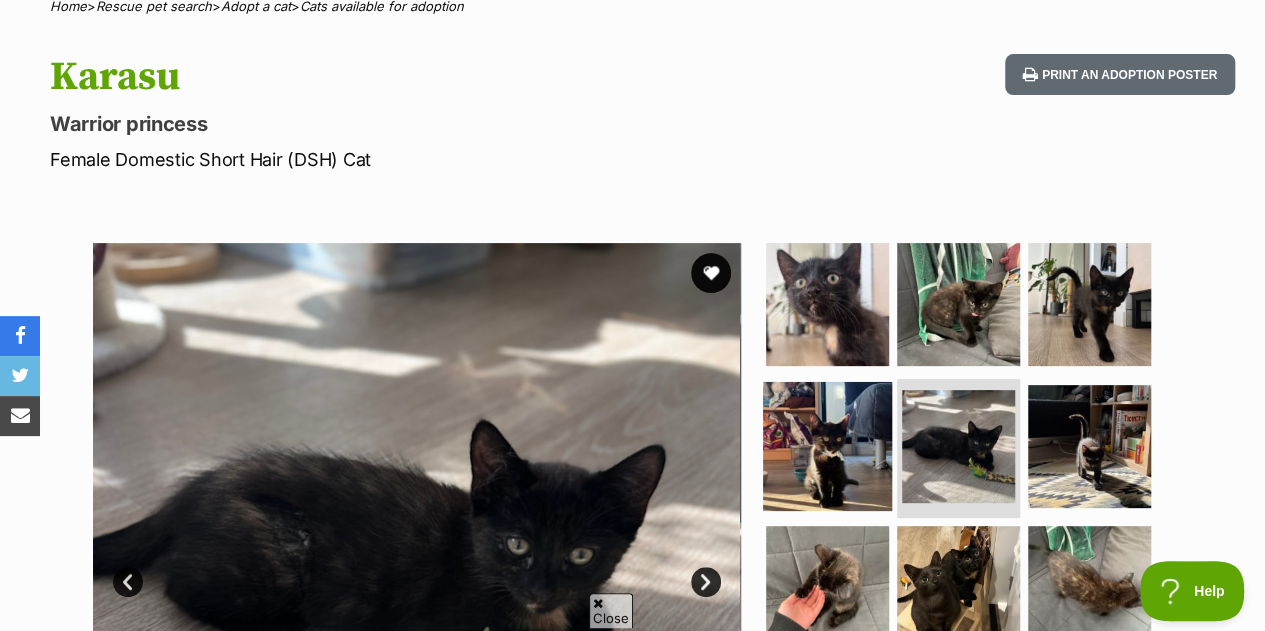 click at bounding box center [827, 445] 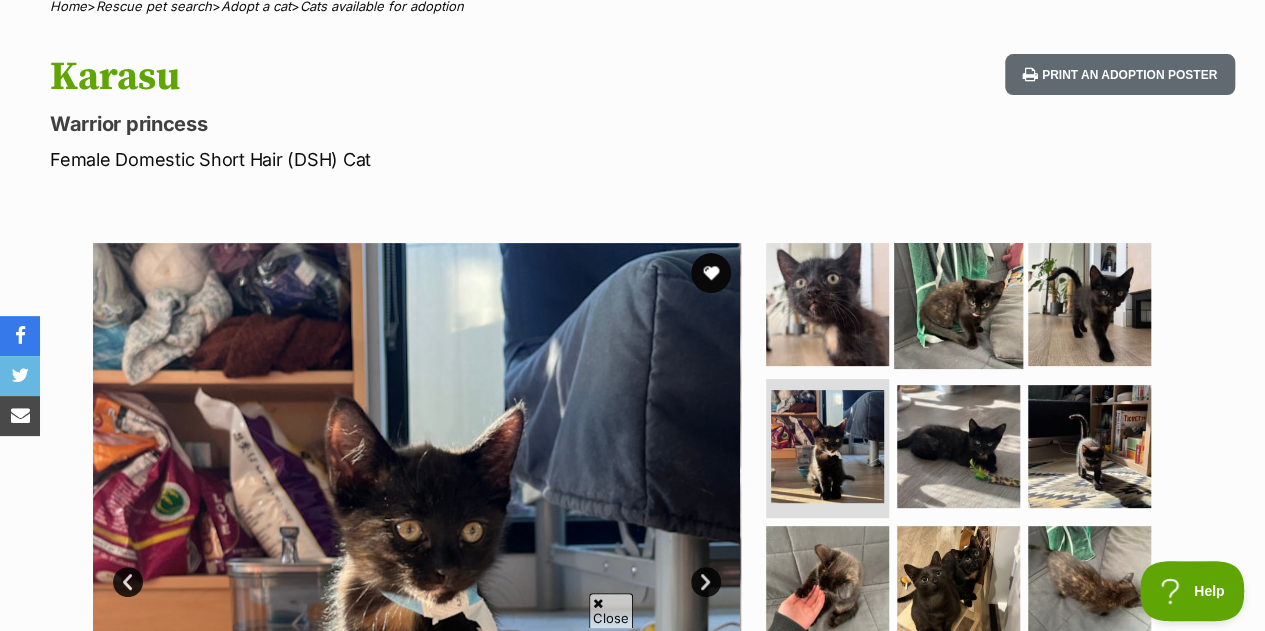 click at bounding box center [958, 304] 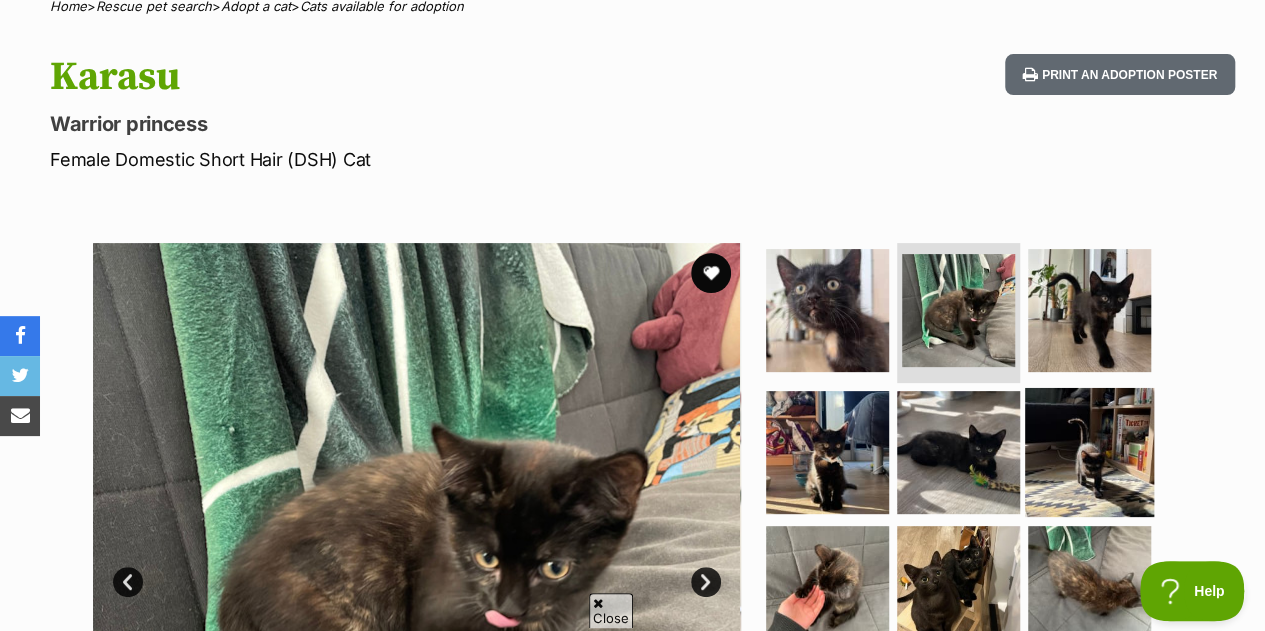 click at bounding box center [1089, 451] 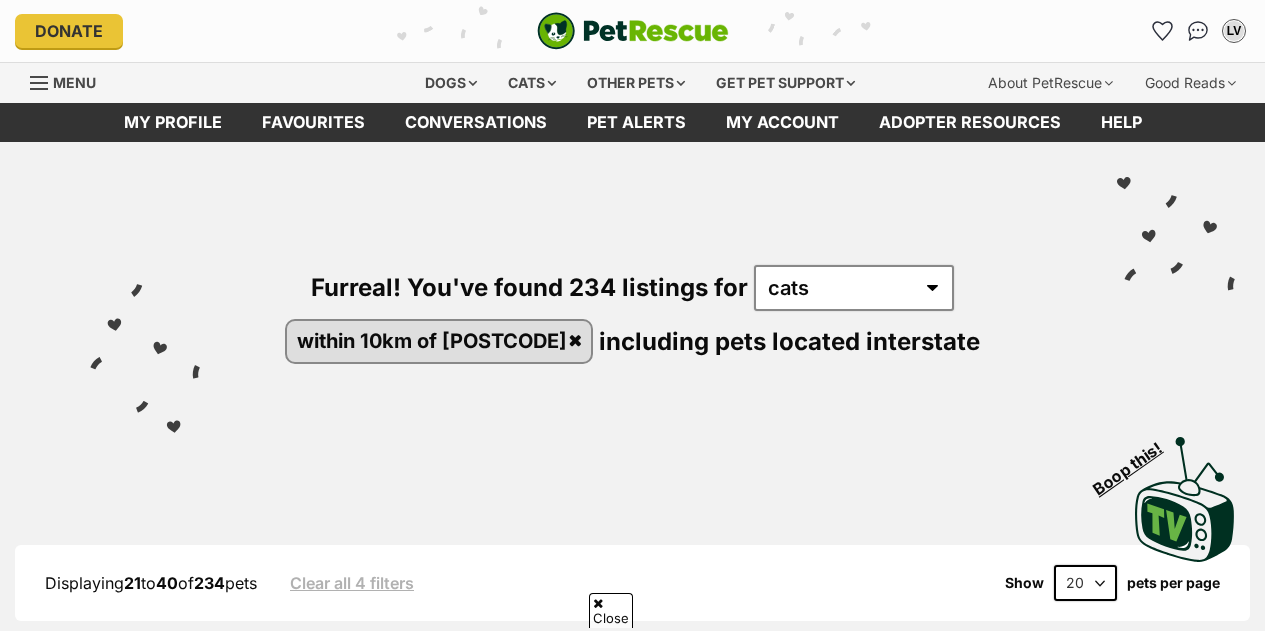 scroll, scrollTop: 552, scrollLeft: 0, axis: vertical 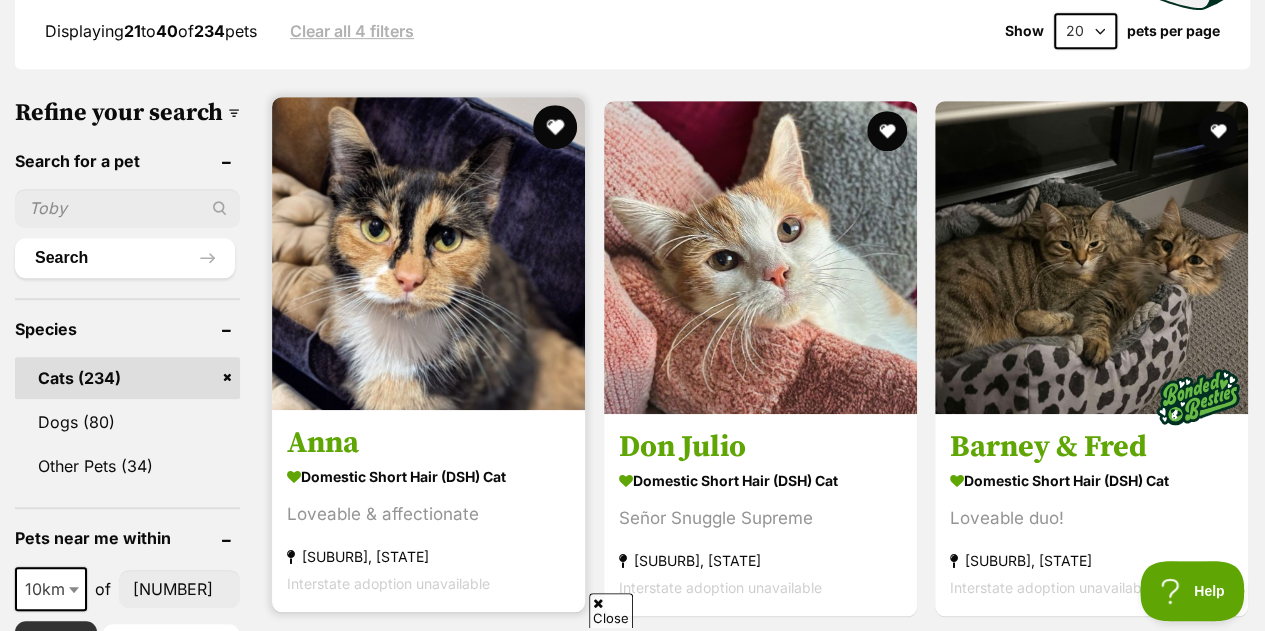 click at bounding box center [555, 127] 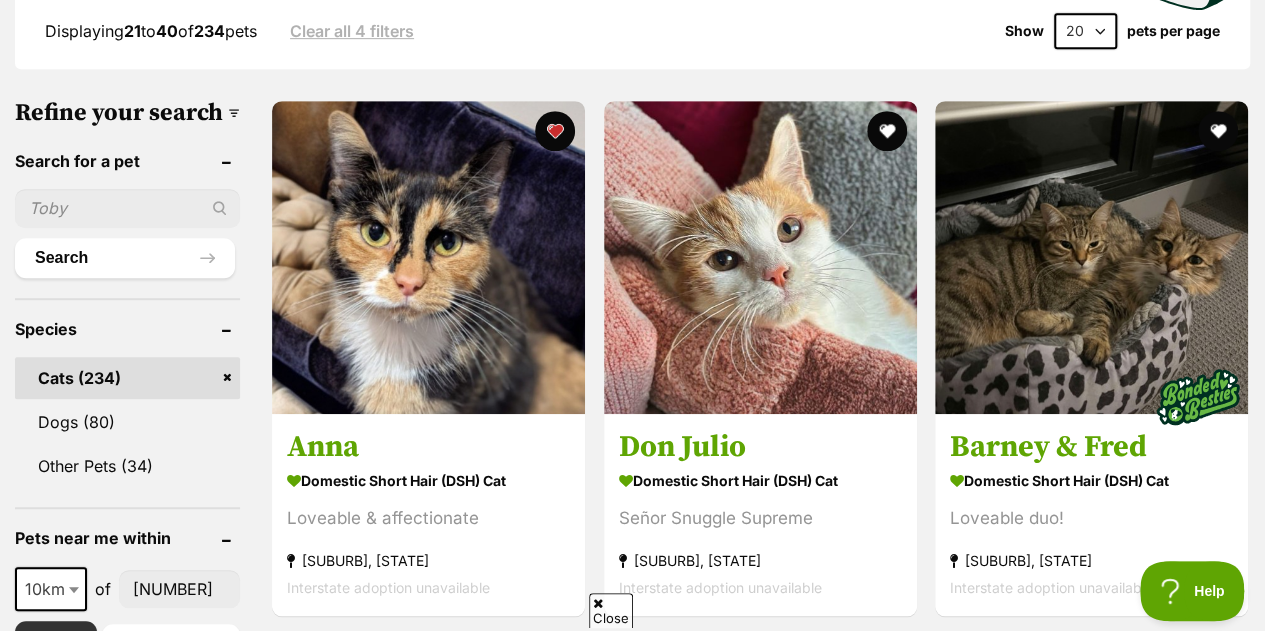 scroll, scrollTop: 1104, scrollLeft: 0, axis: vertical 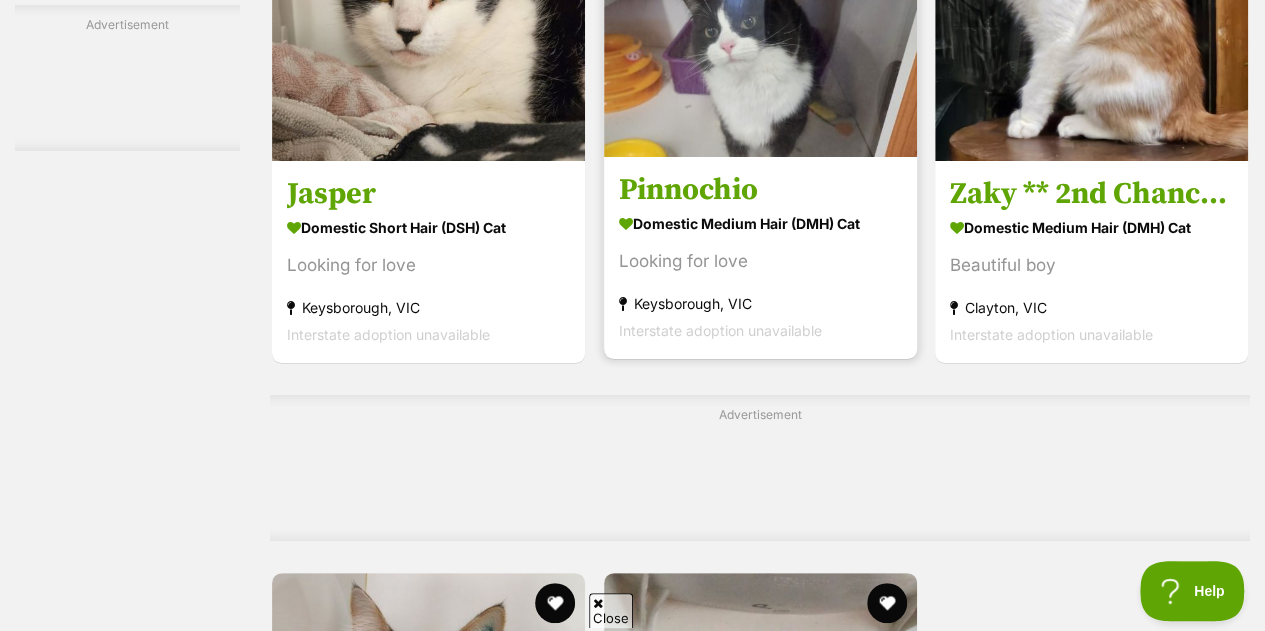 click at bounding box center [760, 0] 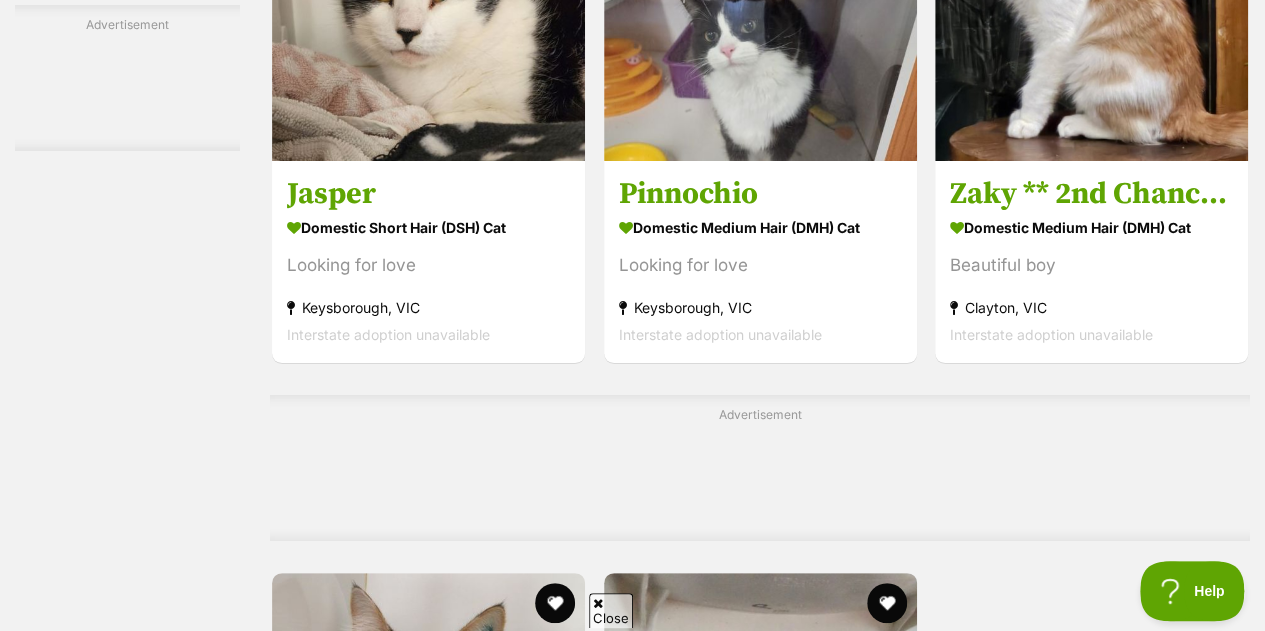 scroll, scrollTop: 4412, scrollLeft: 0, axis: vertical 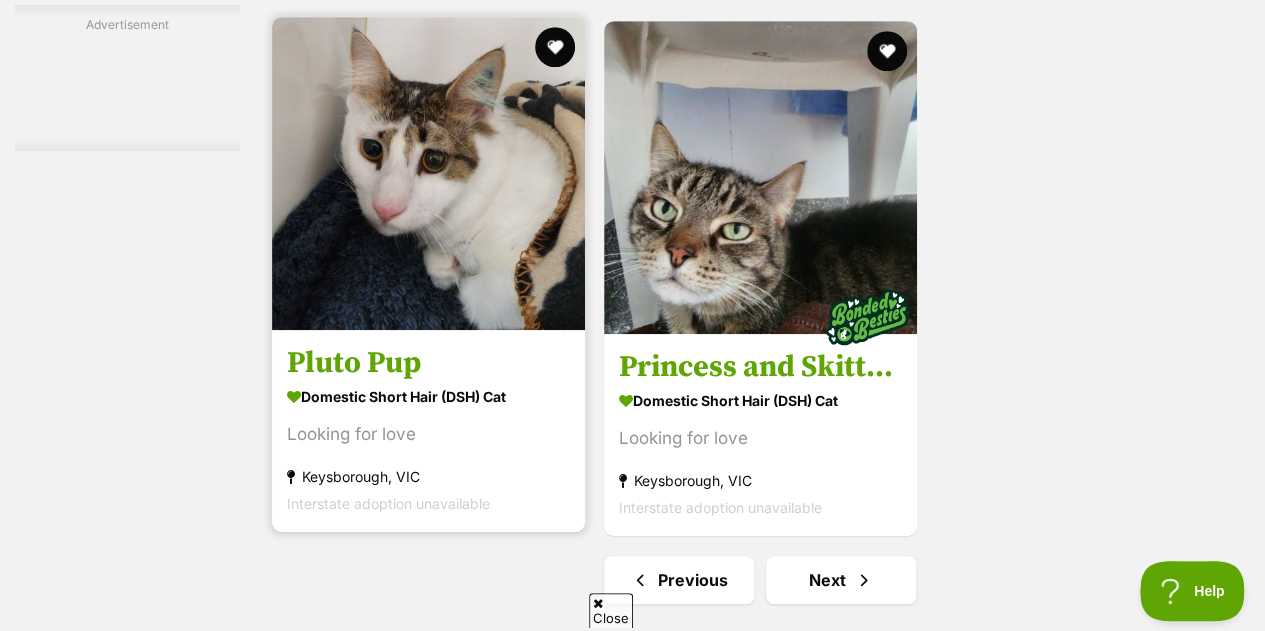 click at bounding box center [428, 173] 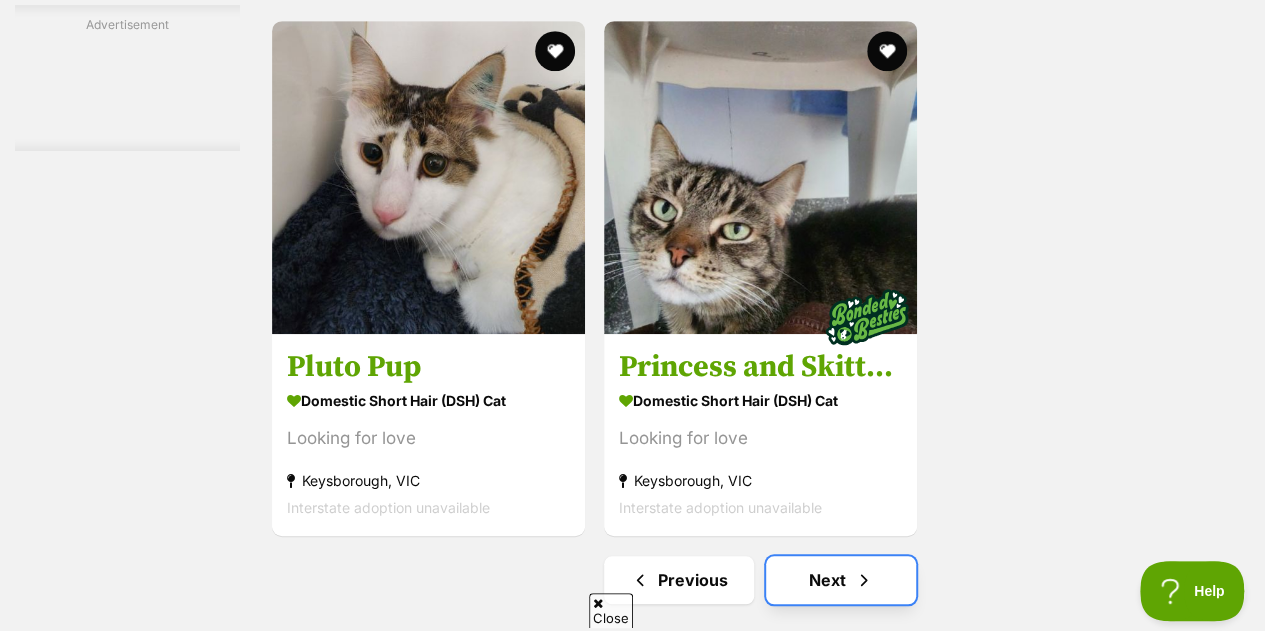 click on "Next" at bounding box center (841, 580) 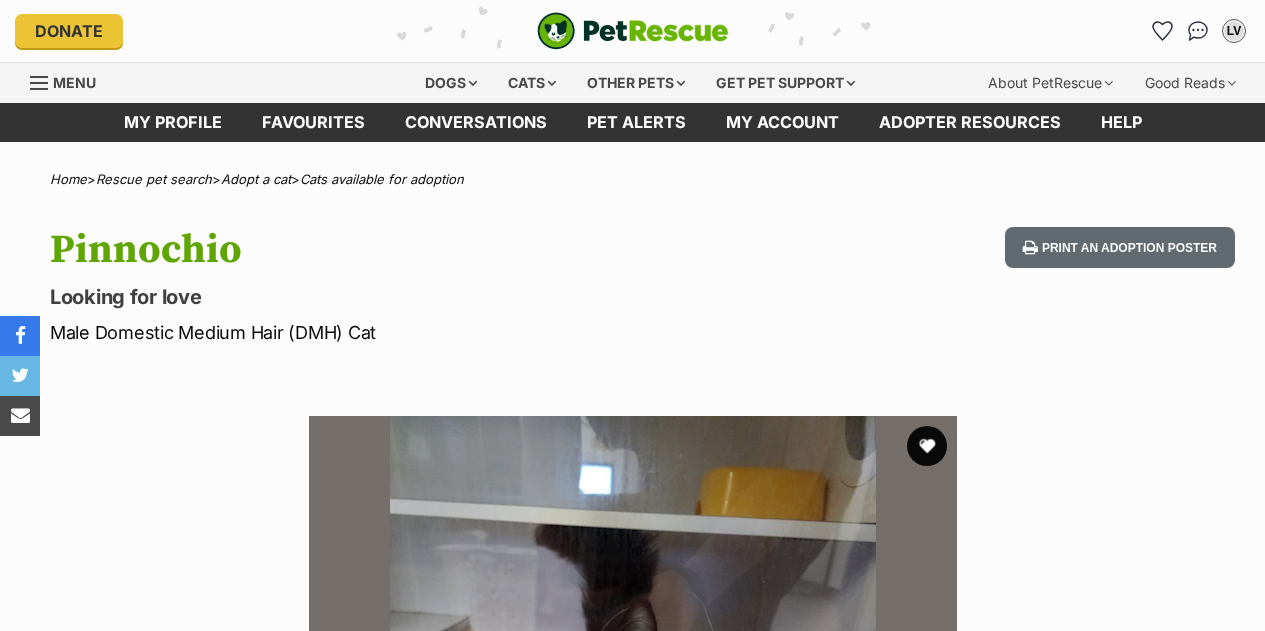 scroll, scrollTop: 0, scrollLeft: 0, axis: both 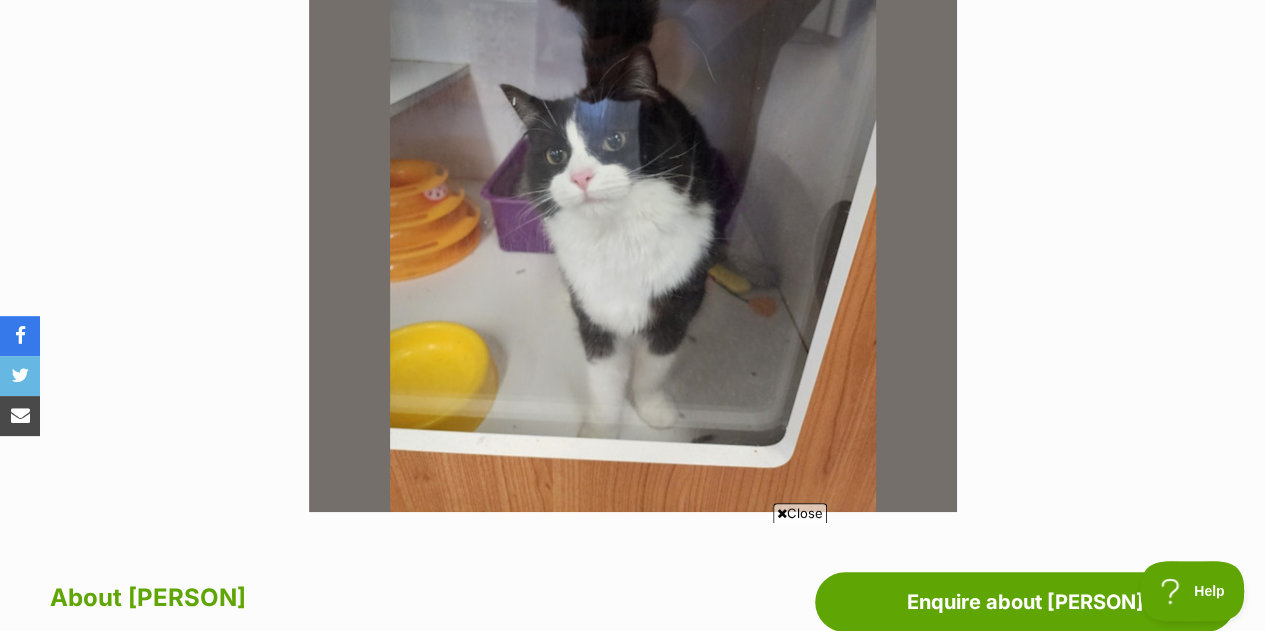 click at bounding box center (633, 188) 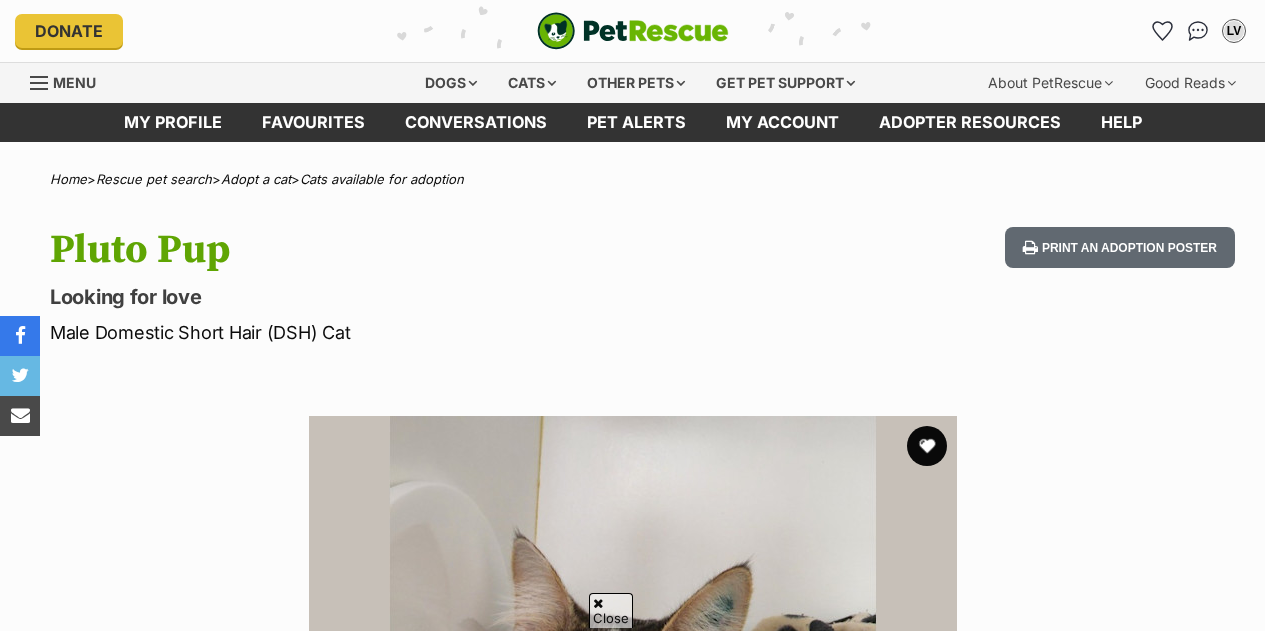 scroll, scrollTop: 552, scrollLeft: 0, axis: vertical 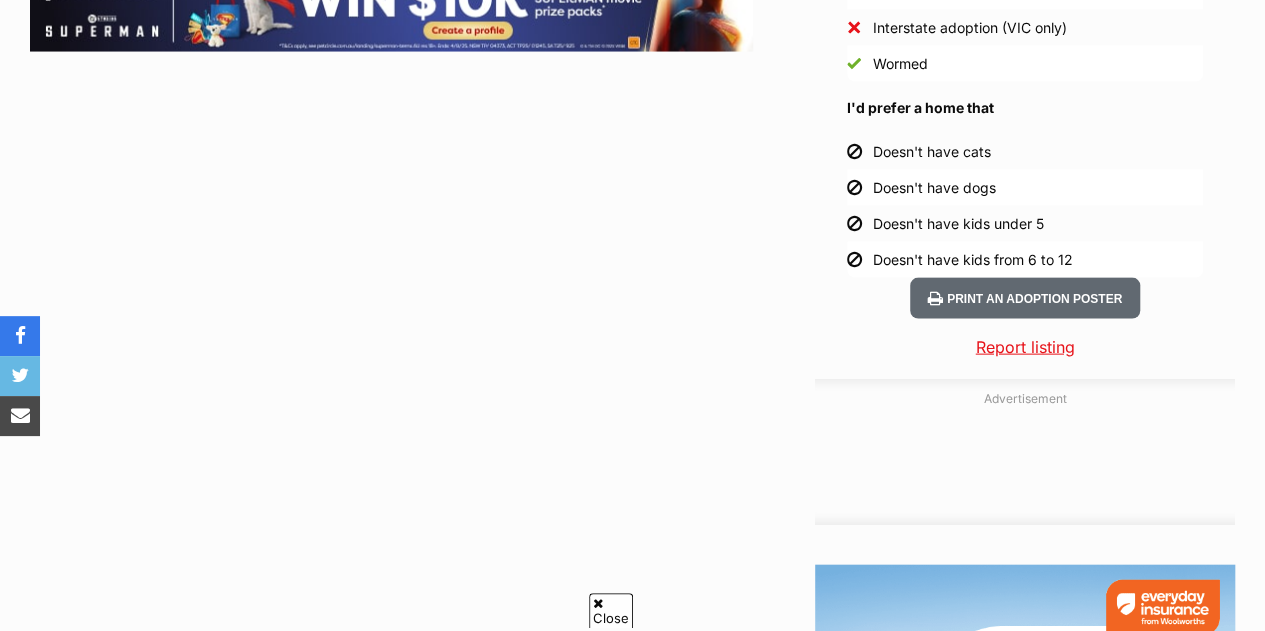 drag, startPoint x: 0, startPoint y: 0, endPoint x: 1279, endPoint y: 367, distance: 1330.6127 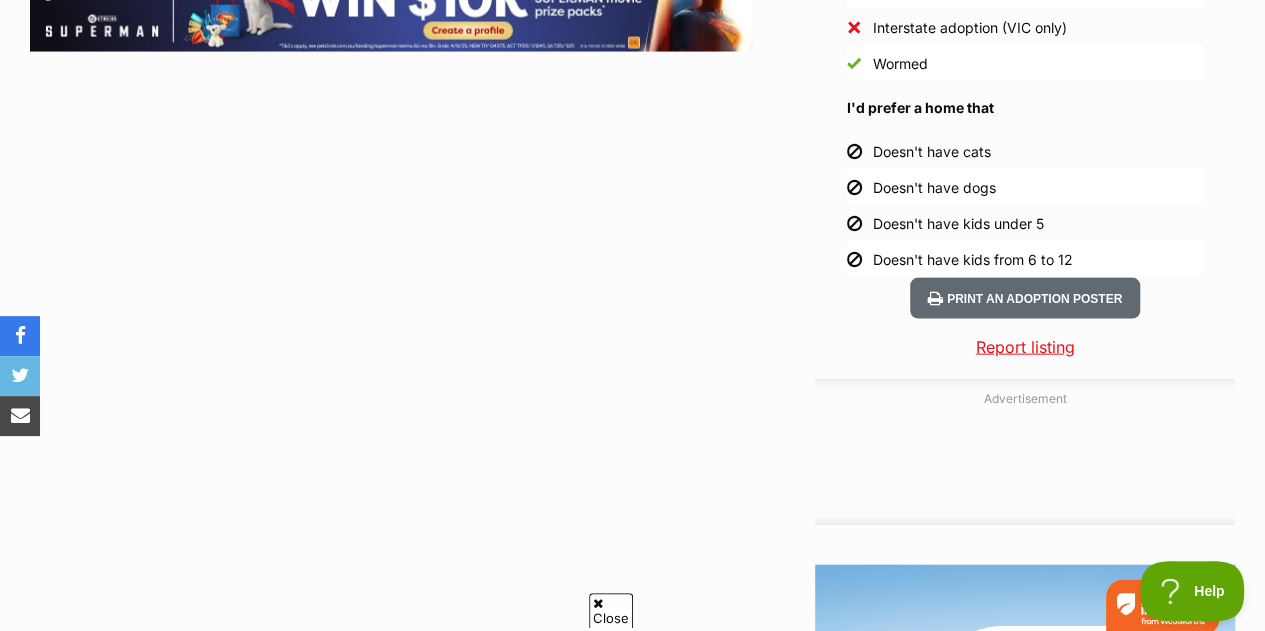 scroll, scrollTop: 0, scrollLeft: 0, axis: both 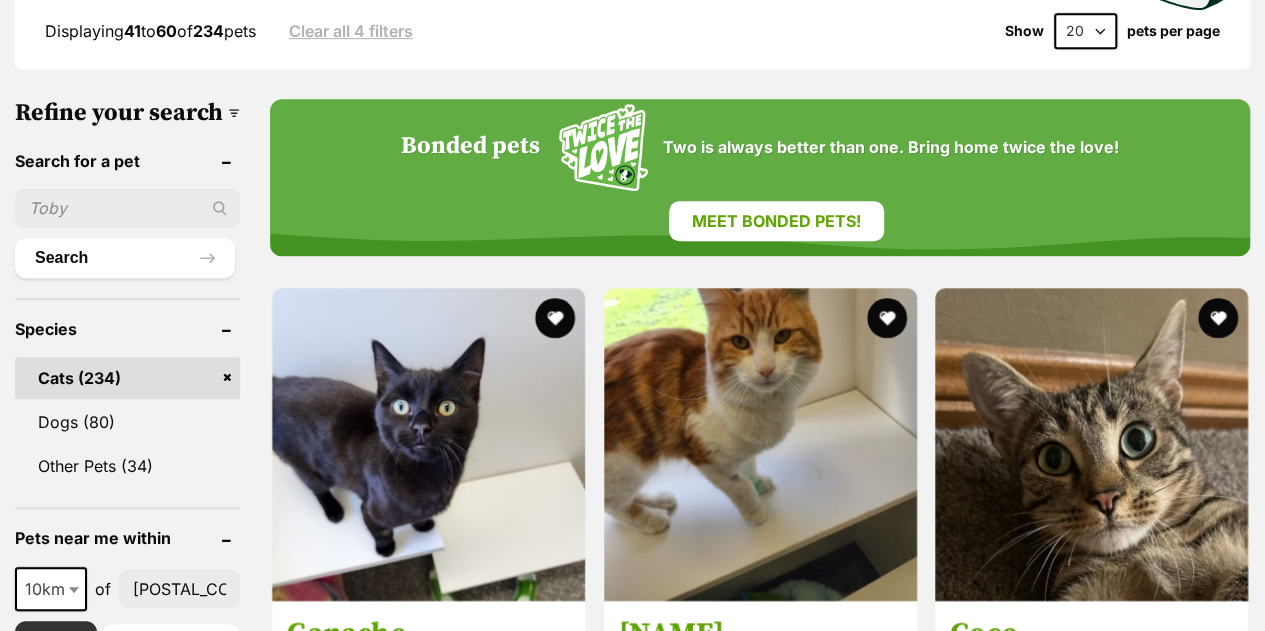 click on "Welcome, [FIRST] [LAST]!" at bounding box center (632, 2726) 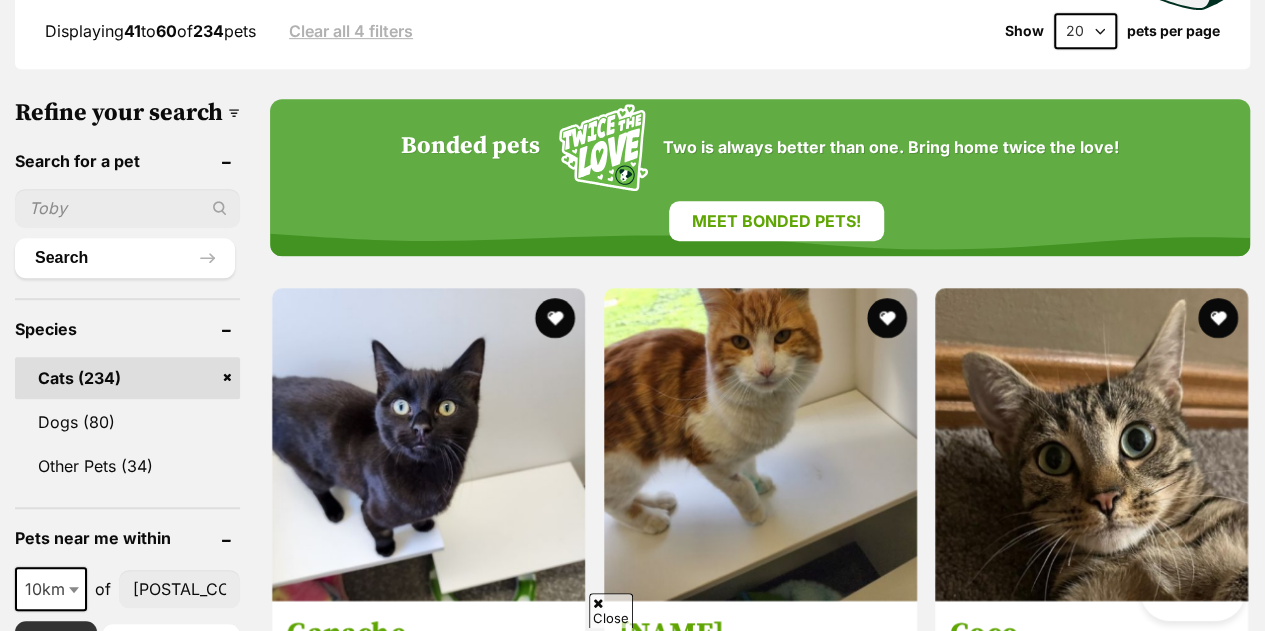 scroll, scrollTop: 0, scrollLeft: 0, axis: both 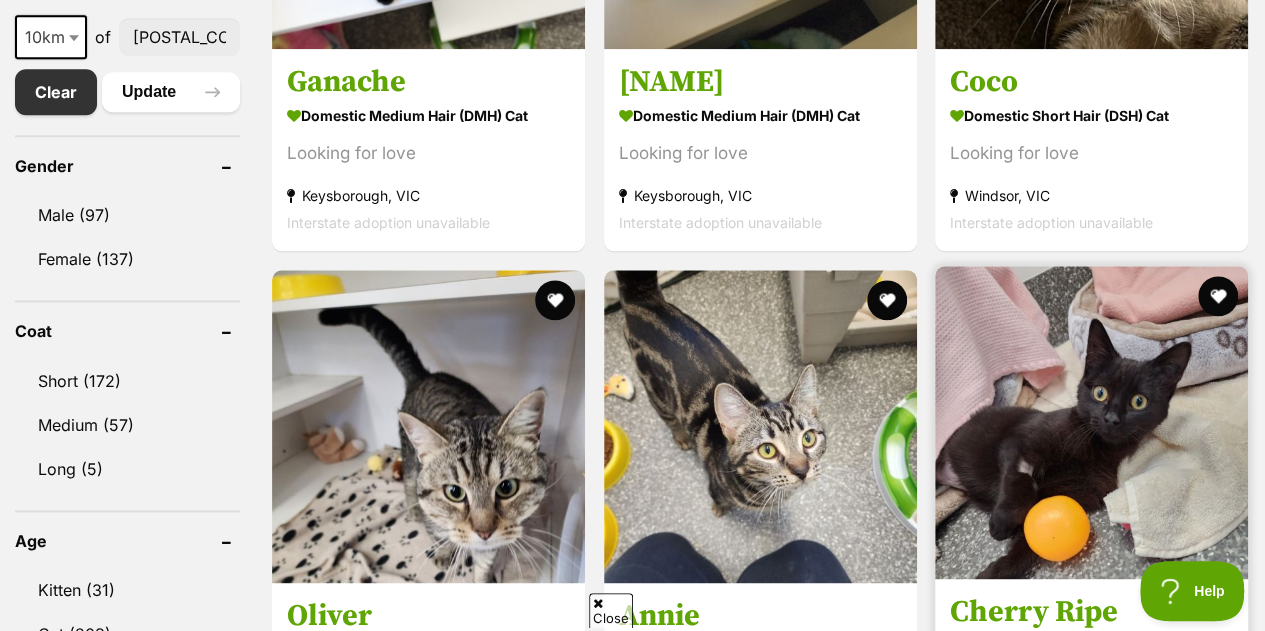 click at bounding box center [1091, 422] 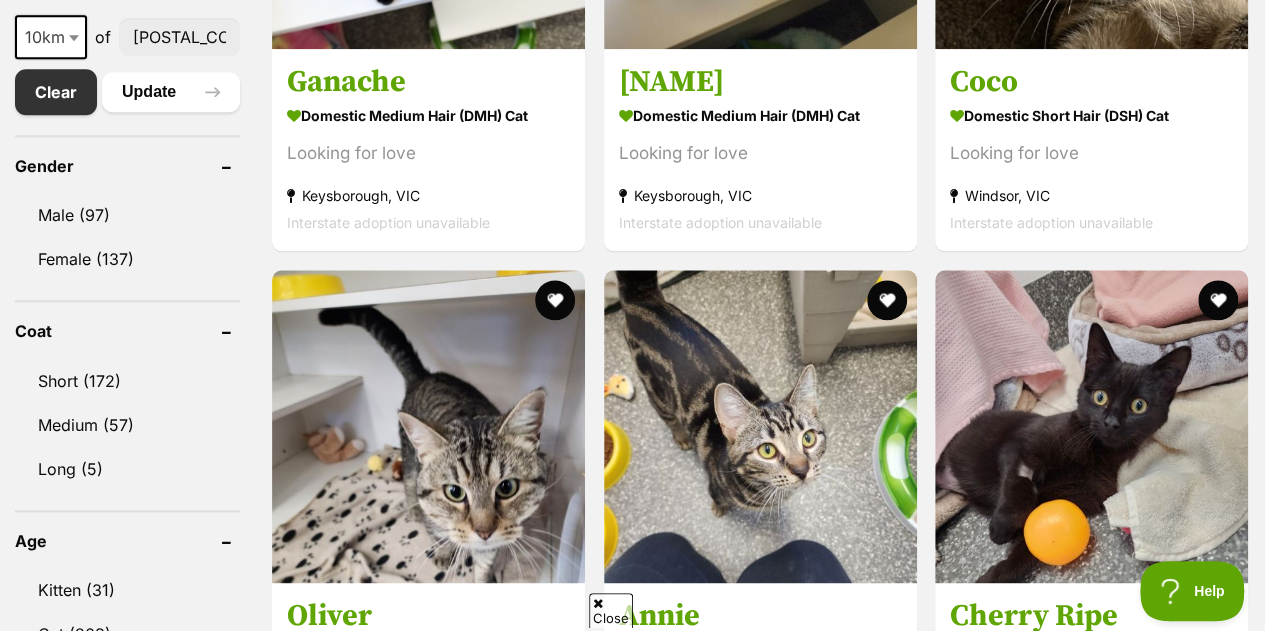 click on "Displaying  41  to  60  of  234  pets
Clear all 4 filters
Show 20 40 60 pets per page
Visit PetRescue TV (external site)
Boop this!
Refine your search
Search for a pet
Search
Species
Cats (234)
Dogs (80)
Other Pets (34)
Pets near me within
10km
25km
50km
100km
250km
10km
of
3167
Clear
Update
Gender
Male (97)
Female (137)
Coat
Short (172)
Medium (57)
Long (5)
Age
Kitten (31)
Cat (203)
Senior (13)
About my home
I have kids under 5 years old (168)
I have kids under 12 years old (196)
I have resident dogs (189)
I have resident cats (209)
Pets will be alone during work hours (233)
Advanced
Indoor only cats (115)" at bounding box center (632, 1779) 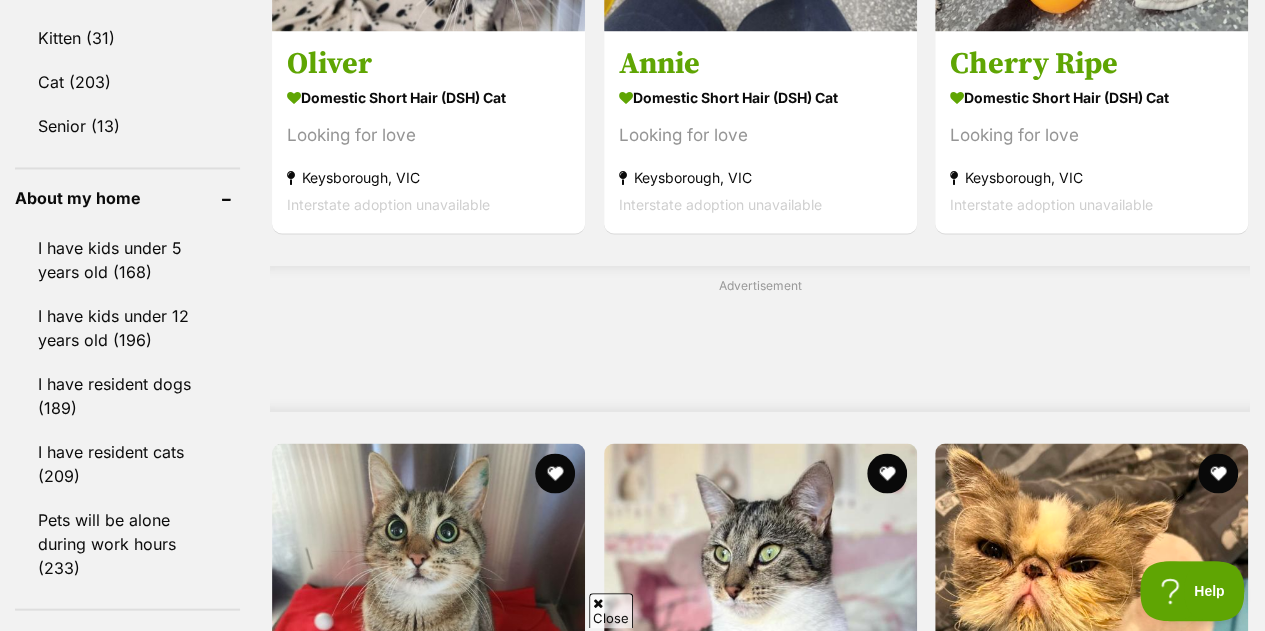 scroll, scrollTop: 2208, scrollLeft: 0, axis: vertical 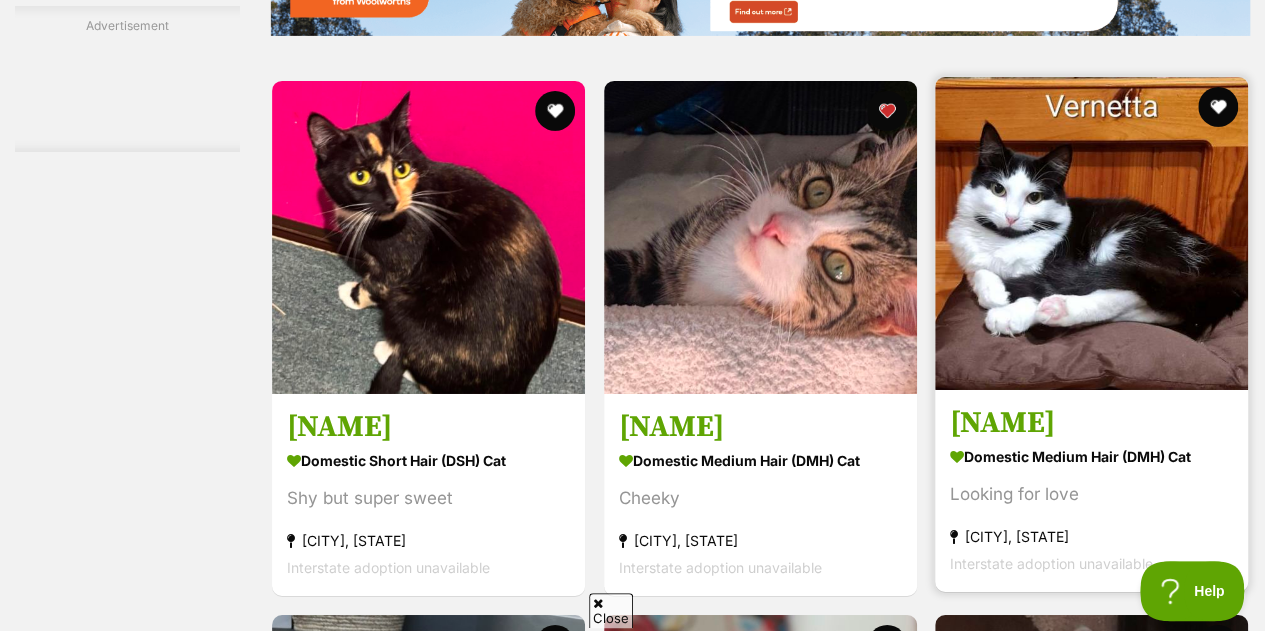 click at bounding box center (1091, 233) 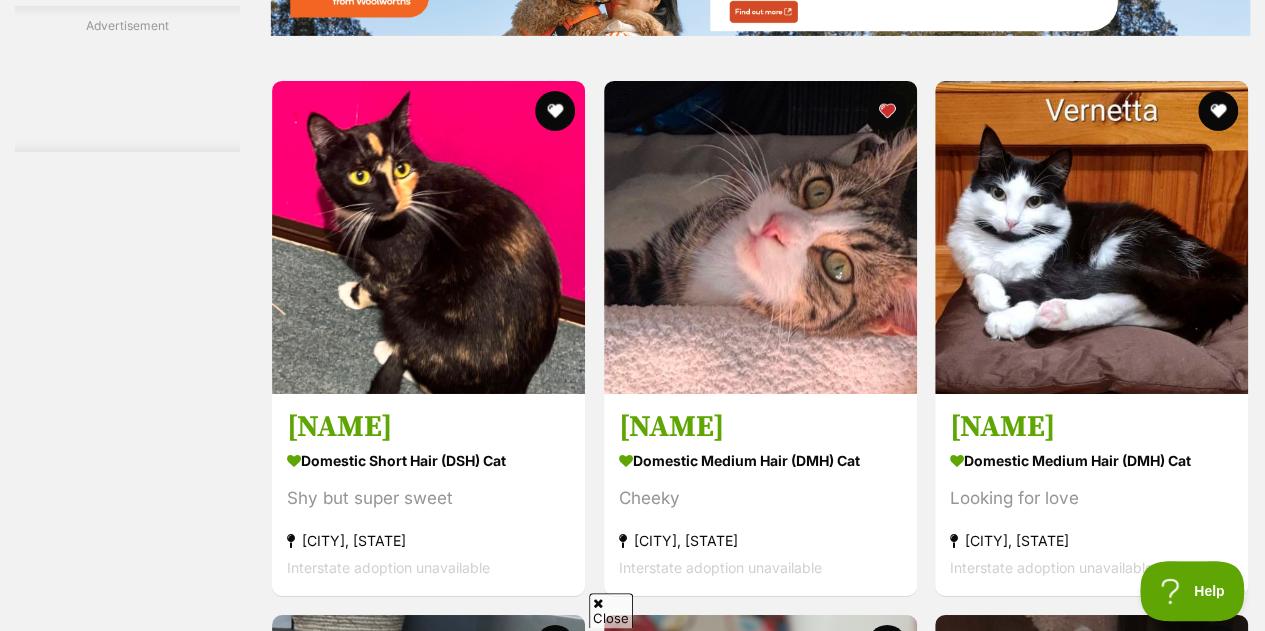 scroll, scrollTop: 3832, scrollLeft: 0, axis: vertical 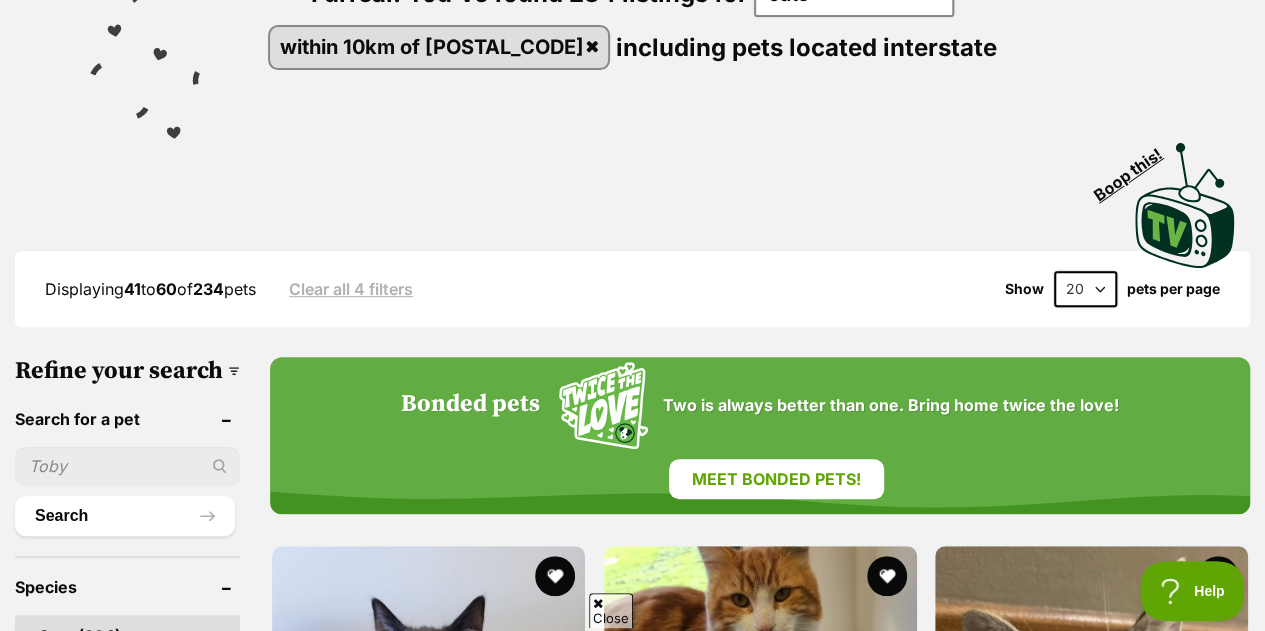 click at bounding box center [127, 466] 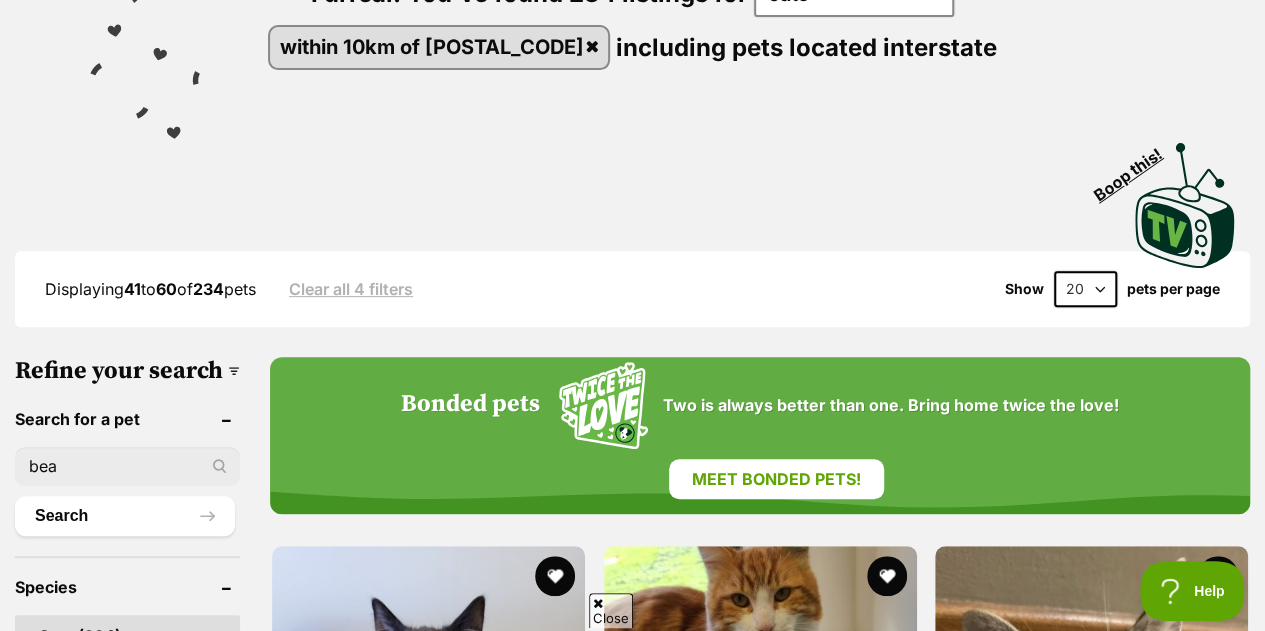 type on "beau" 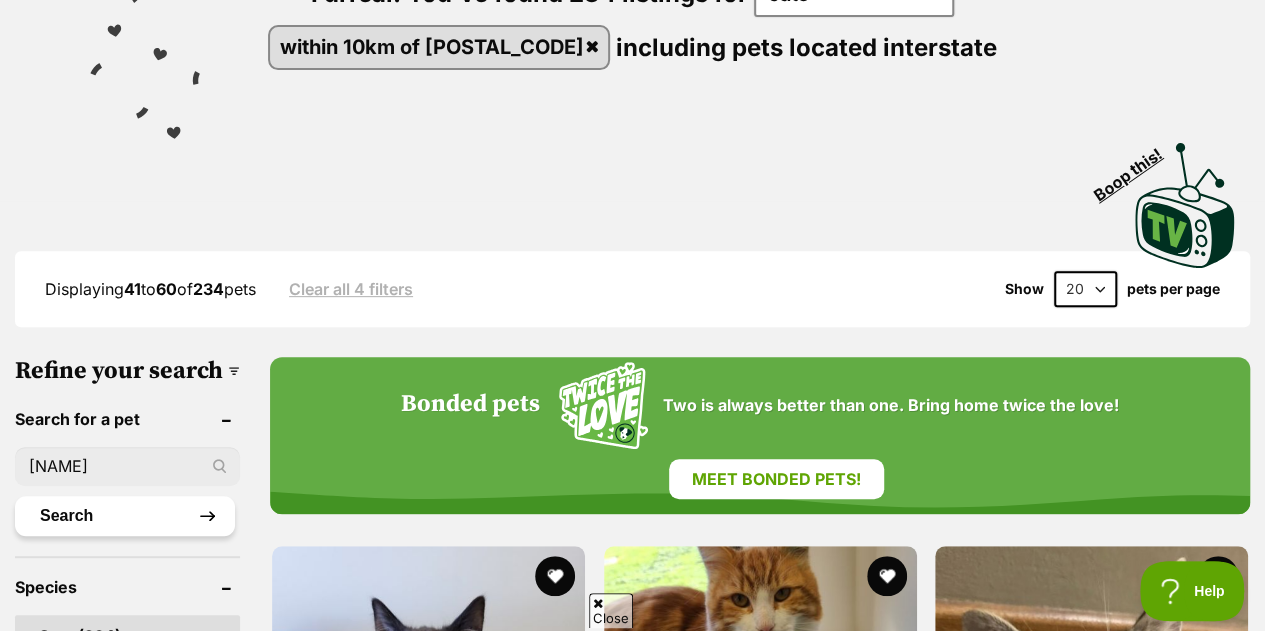 click on "Search" at bounding box center [125, 516] 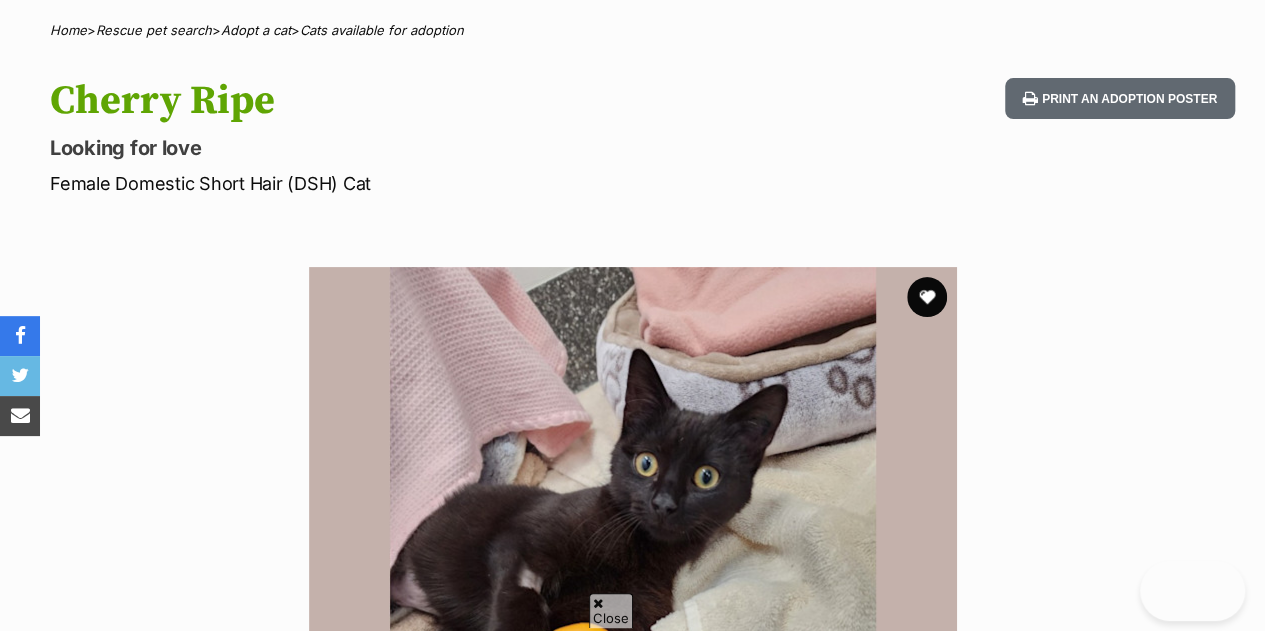 scroll, scrollTop: 552, scrollLeft: 0, axis: vertical 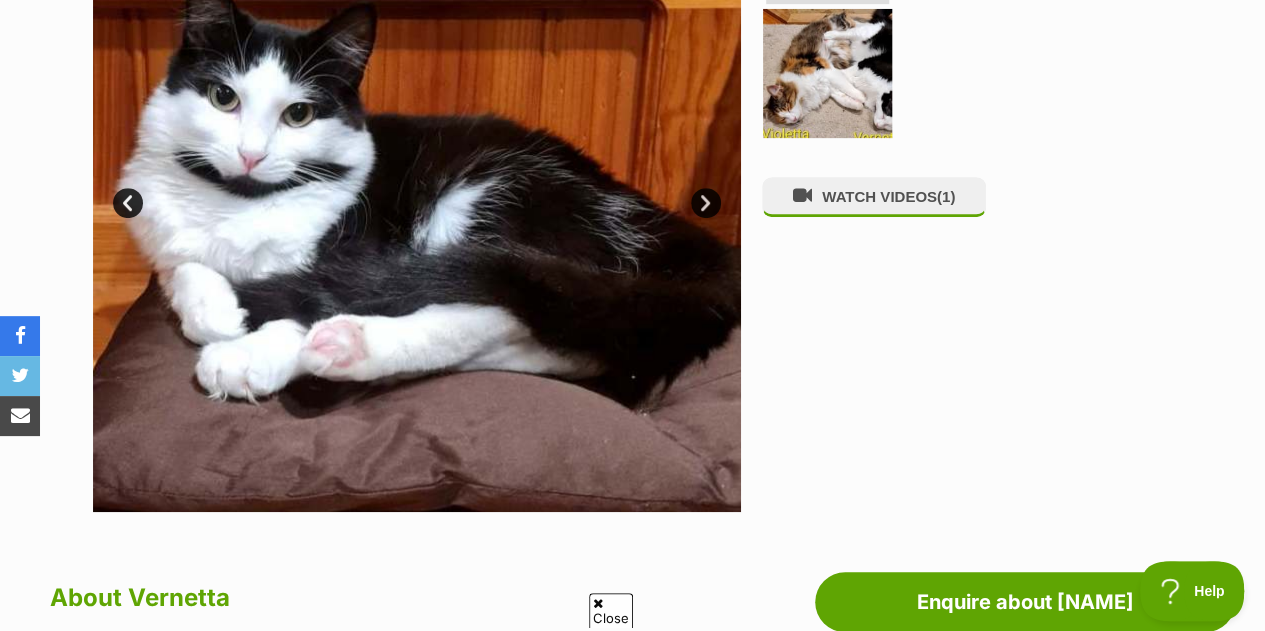 click at bounding box center [827, 72] 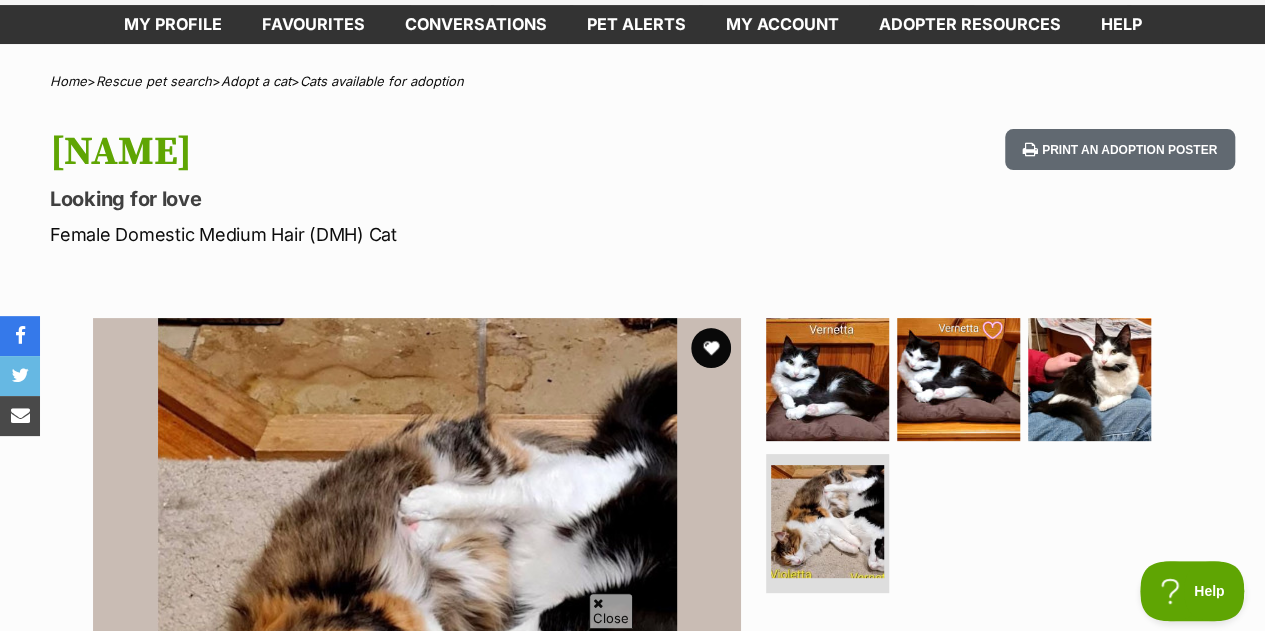 scroll, scrollTop: 72, scrollLeft: 0, axis: vertical 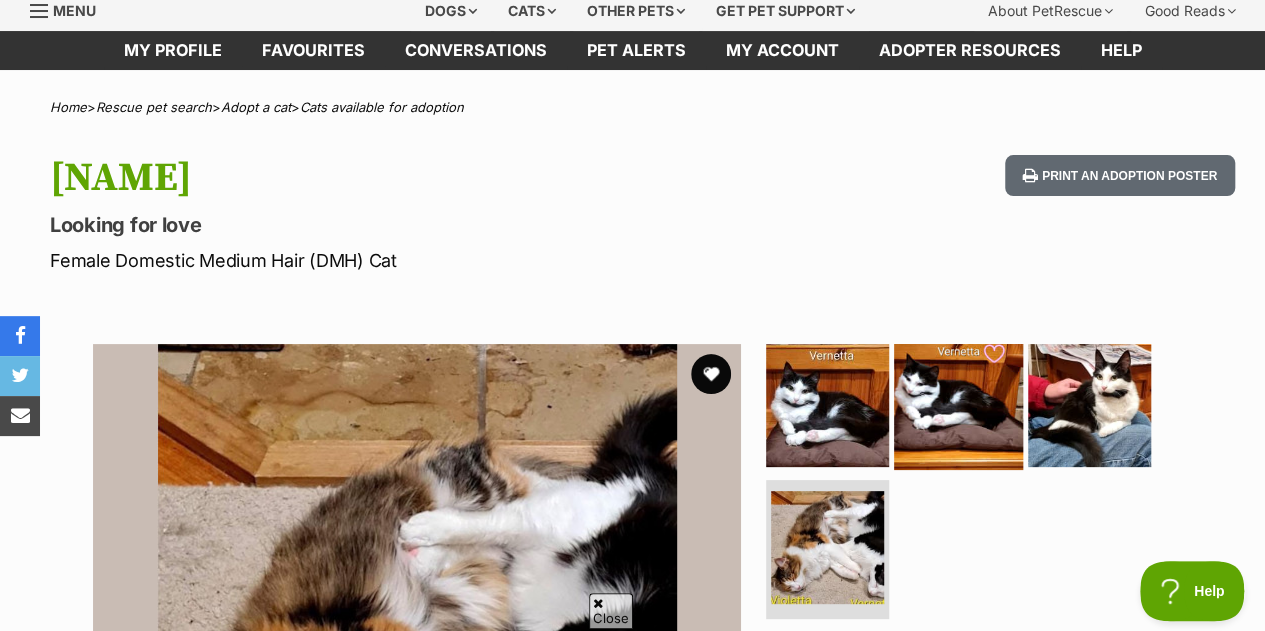 click at bounding box center [958, 405] 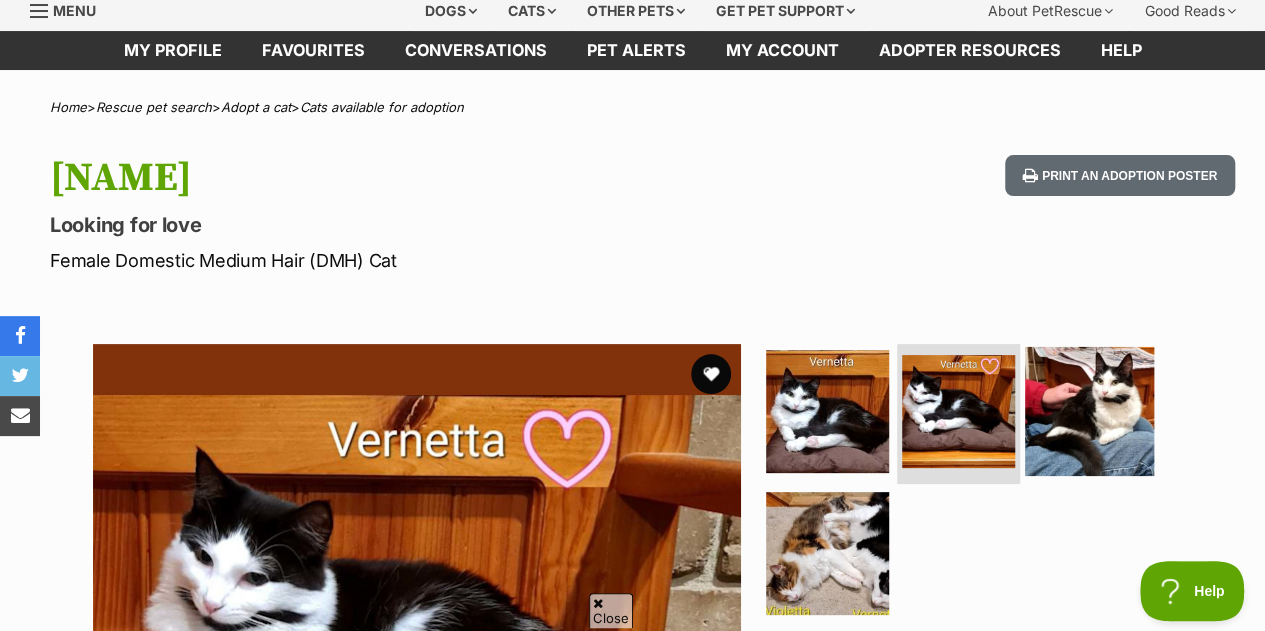 click at bounding box center (1089, 411) 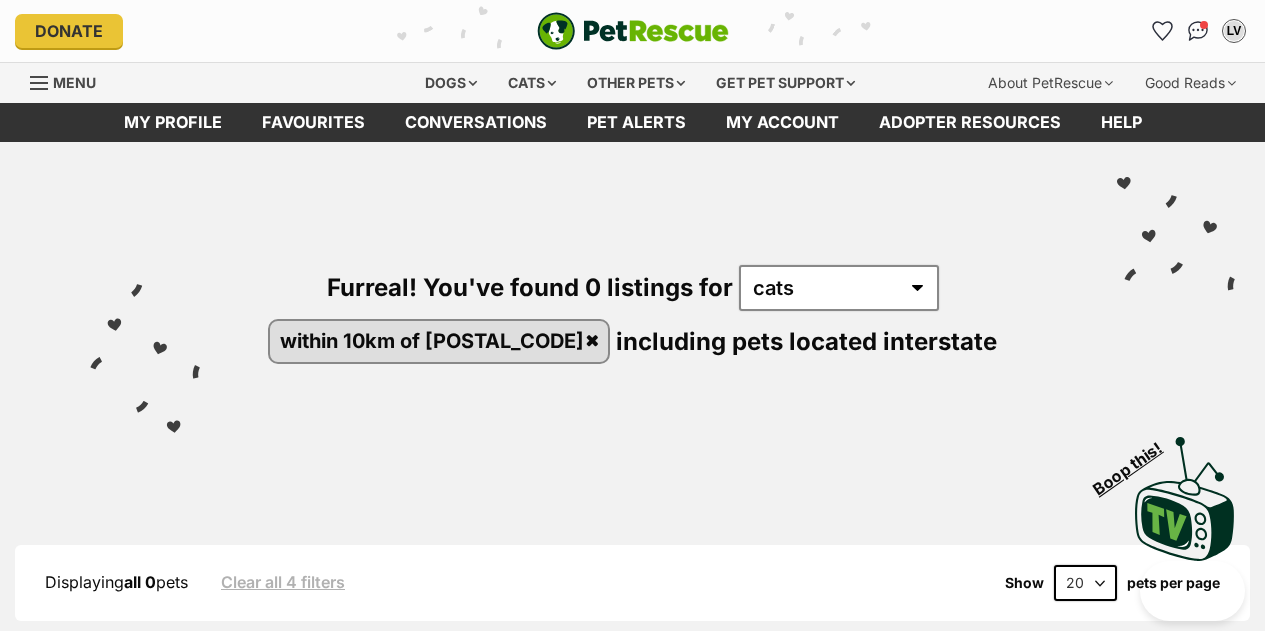 scroll, scrollTop: 552, scrollLeft: 0, axis: vertical 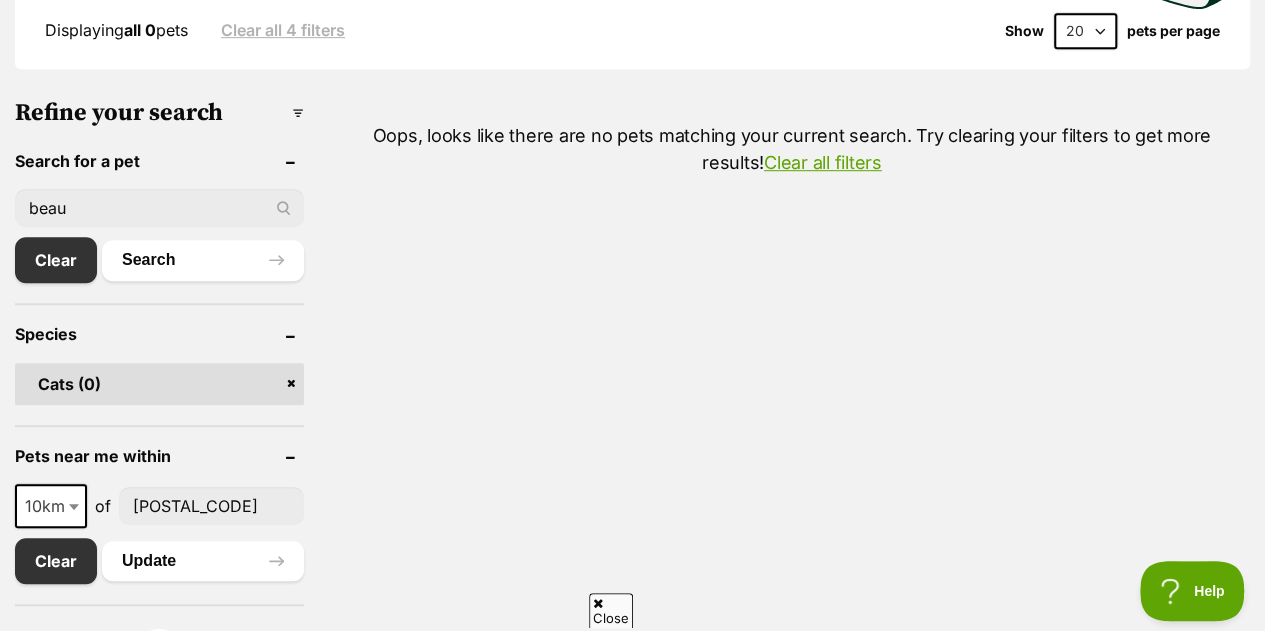 drag, startPoint x: 256, startPoint y: 215, endPoint x: 22, endPoint y: 199, distance: 234.54637 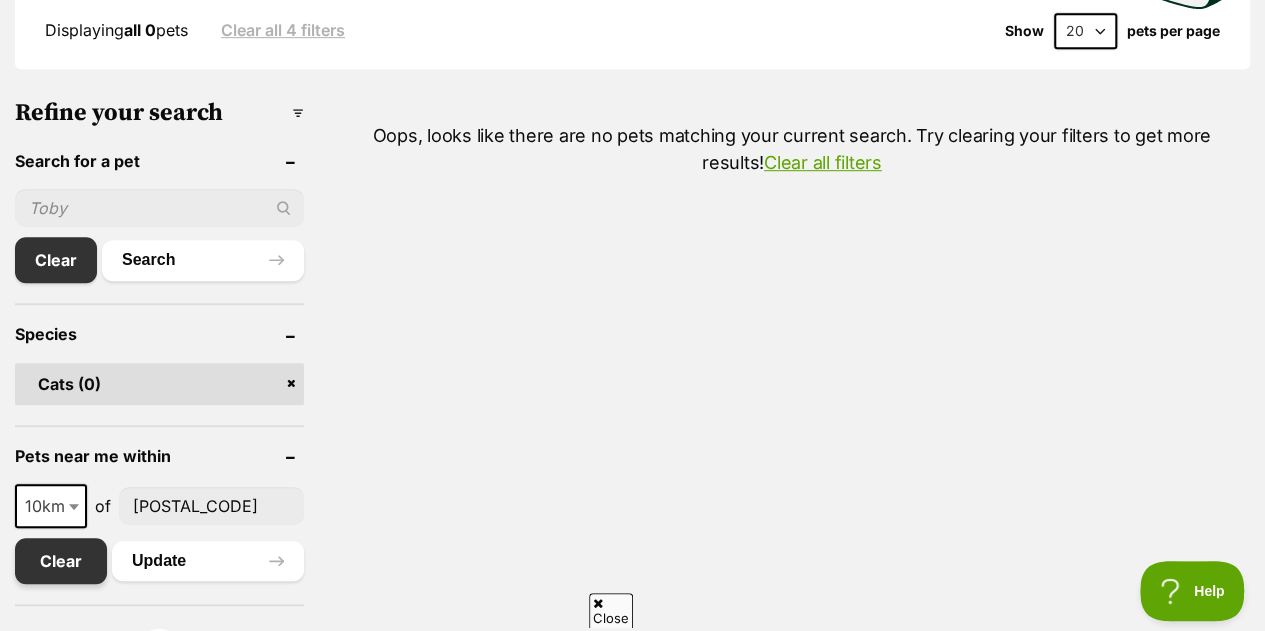 type 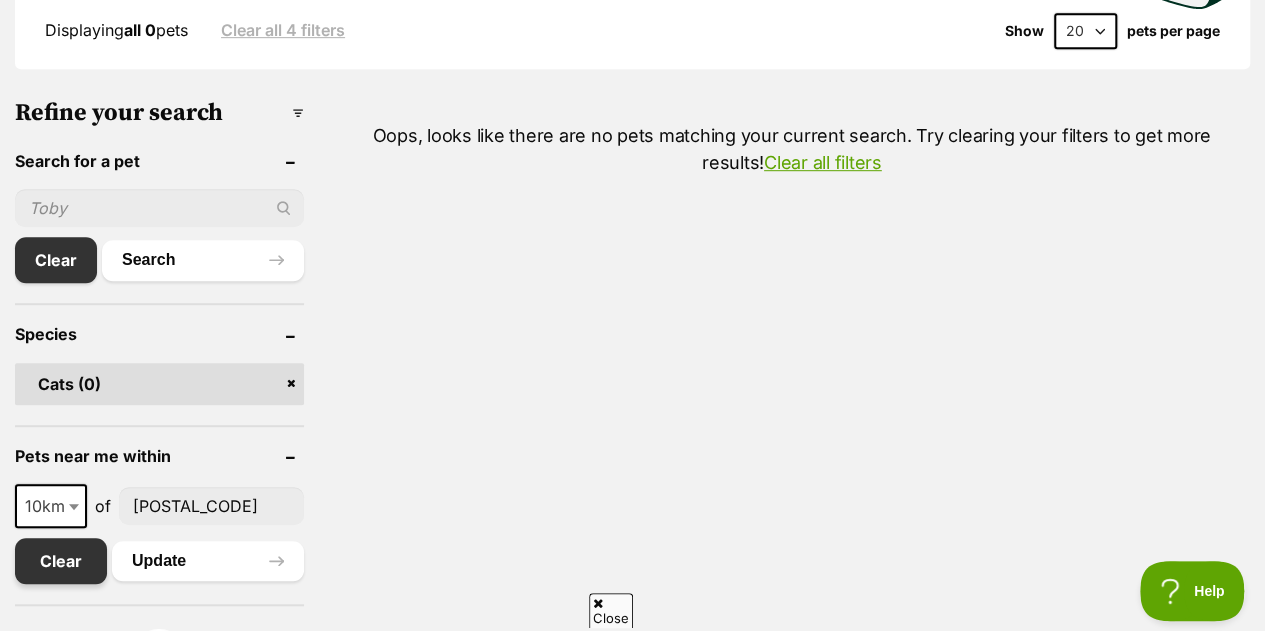click on "Clear" at bounding box center [61, 561] 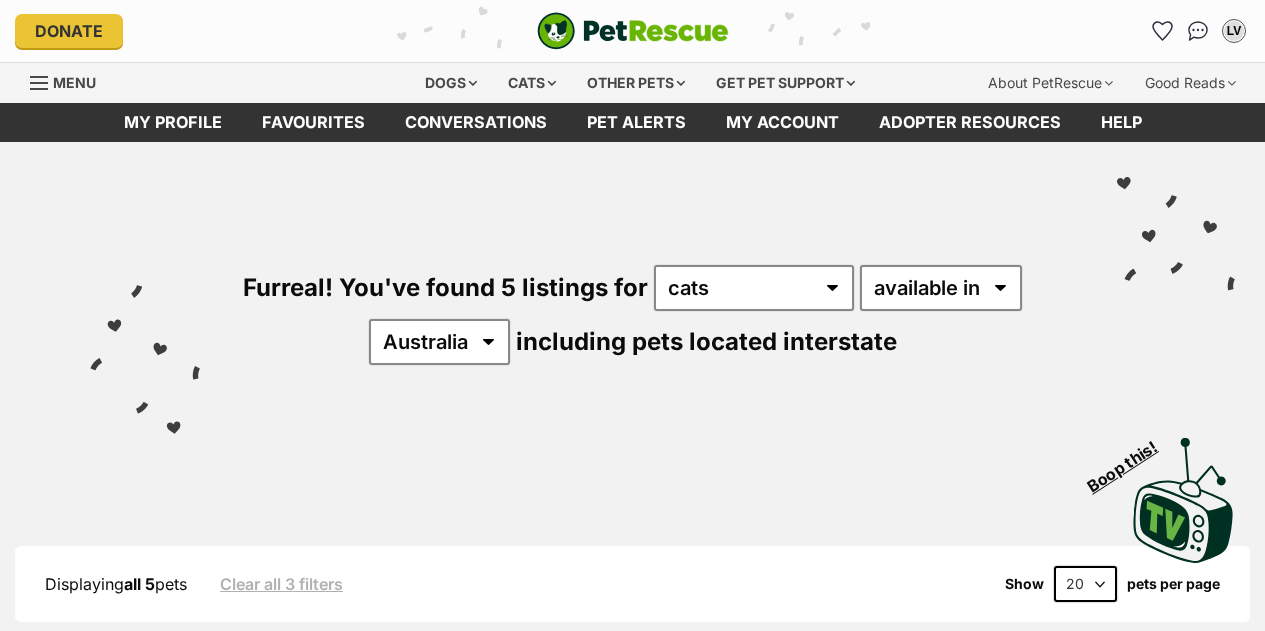 scroll, scrollTop: 0, scrollLeft: 0, axis: both 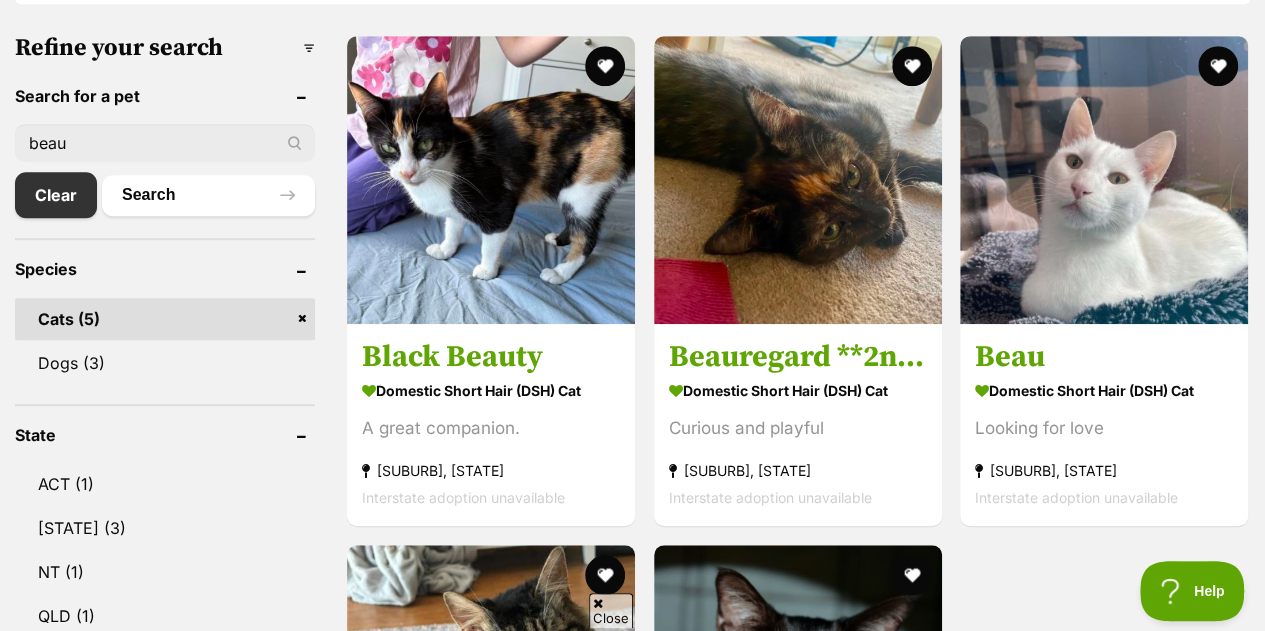 click on "beau" at bounding box center [165, 143] 